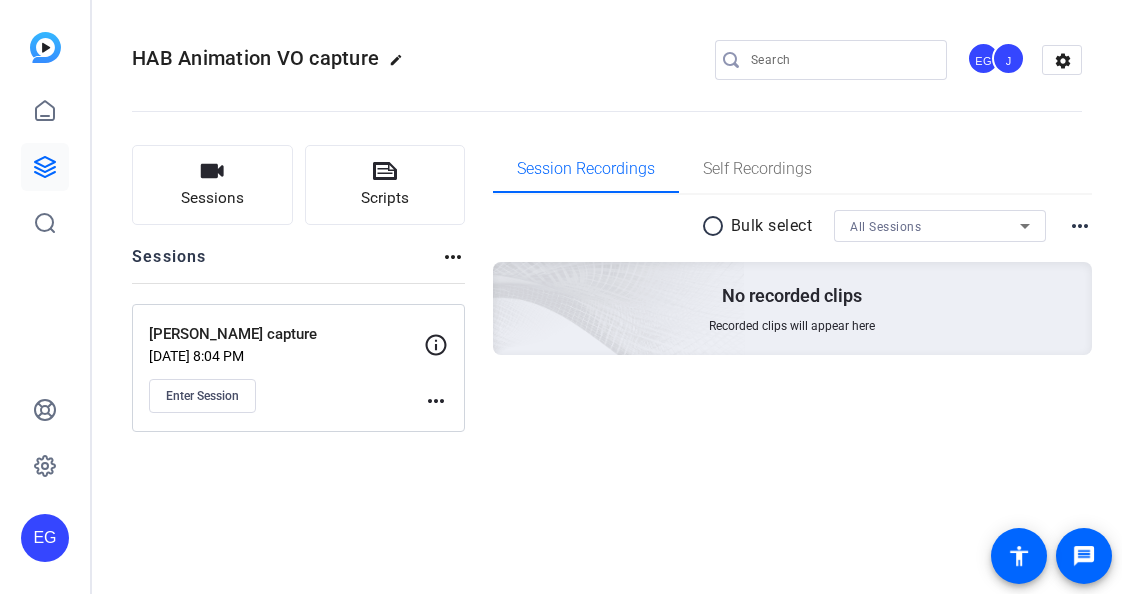 scroll, scrollTop: 0, scrollLeft: 0, axis: both 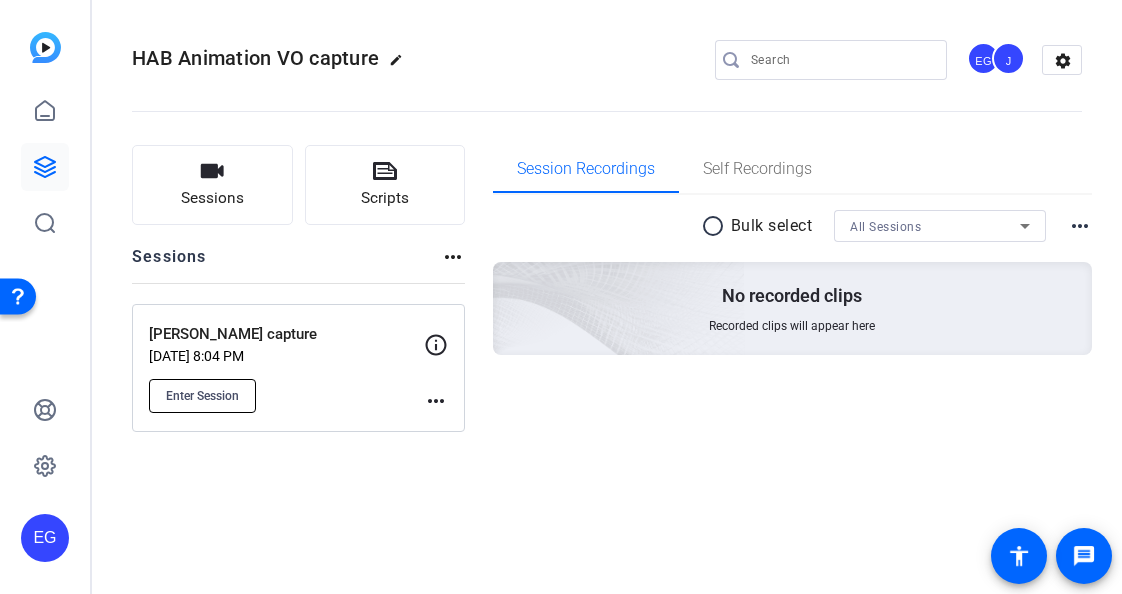click on "Enter Session" 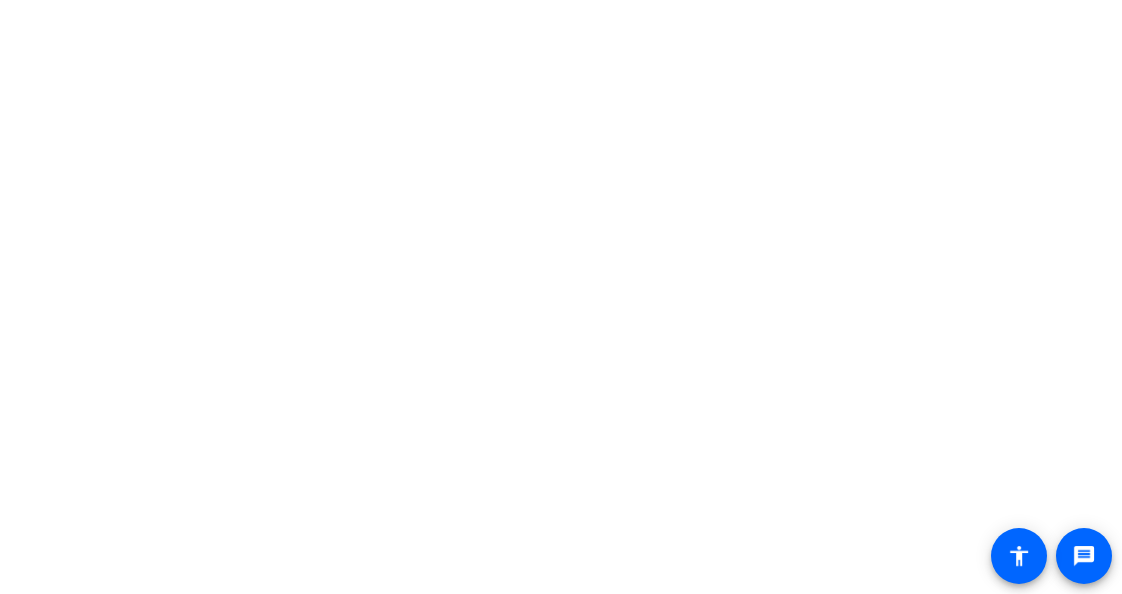 scroll, scrollTop: 0, scrollLeft: 0, axis: both 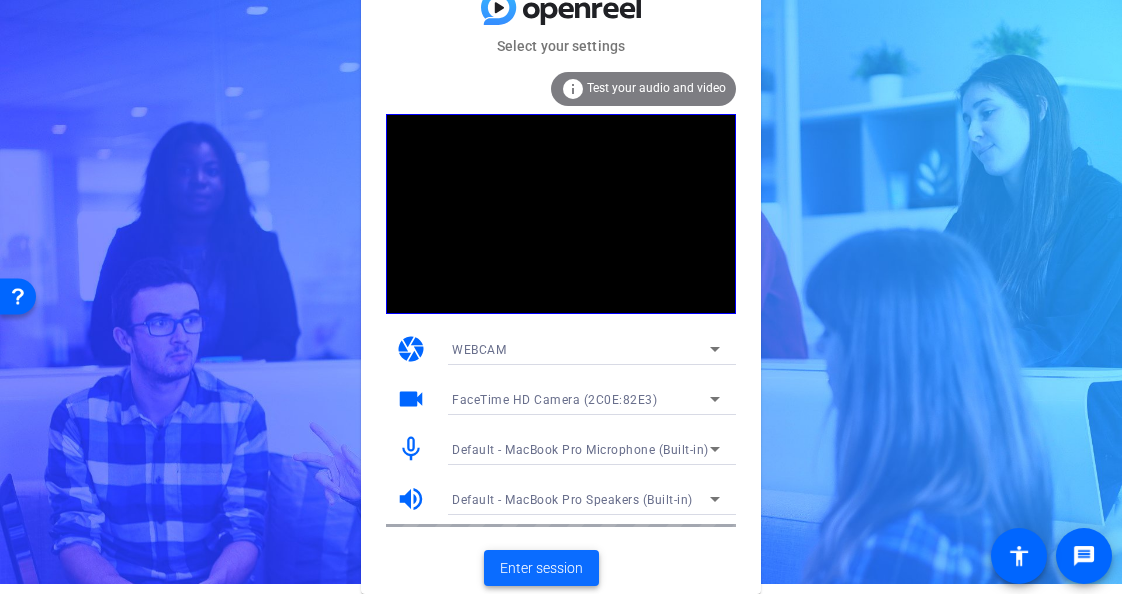 click on "Enter session" 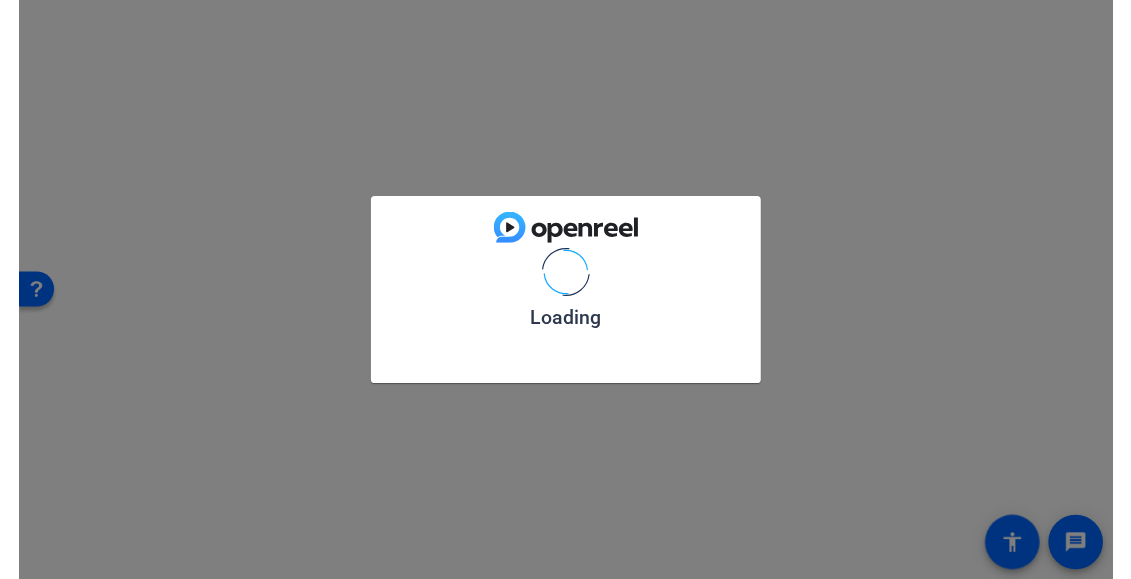 scroll, scrollTop: 0, scrollLeft: 0, axis: both 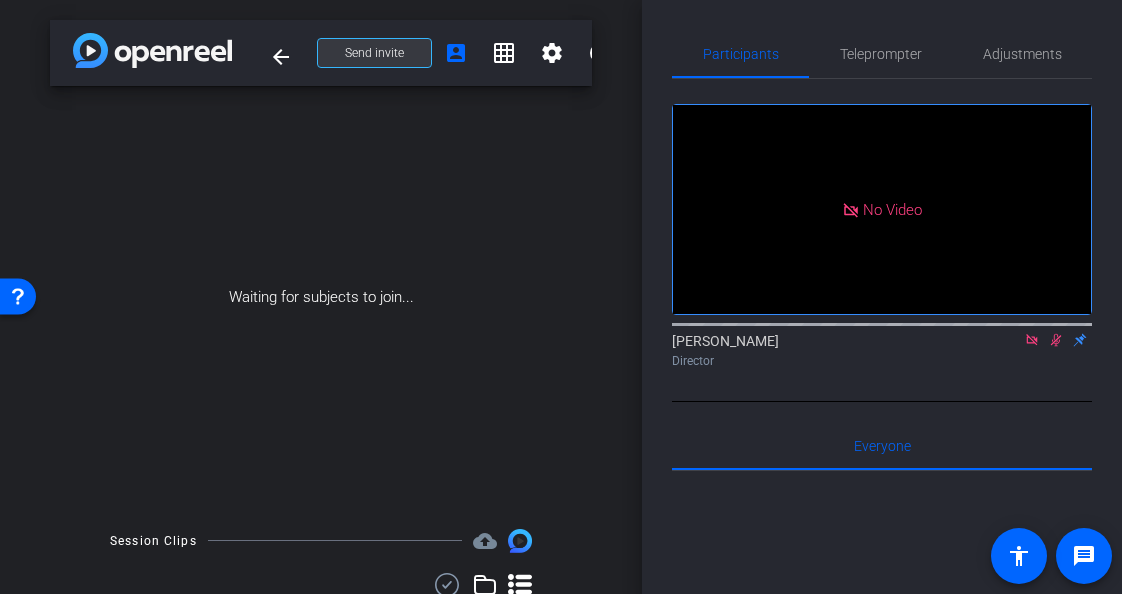 click on "Send invite" at bounding box center [374, 53] 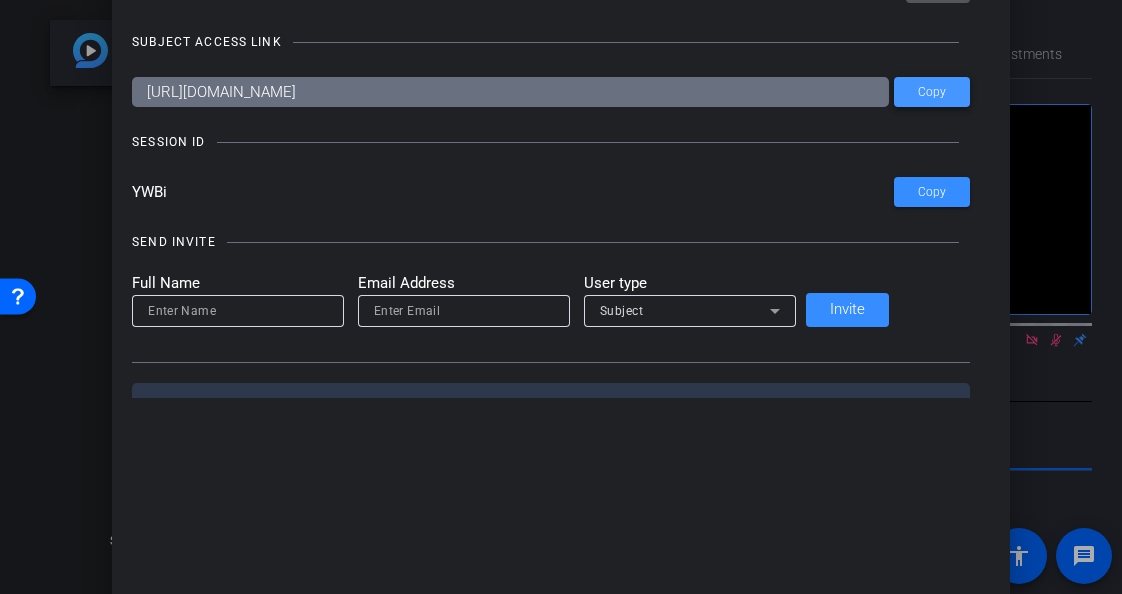 click on "Copy" at bounding box center [932, 92] 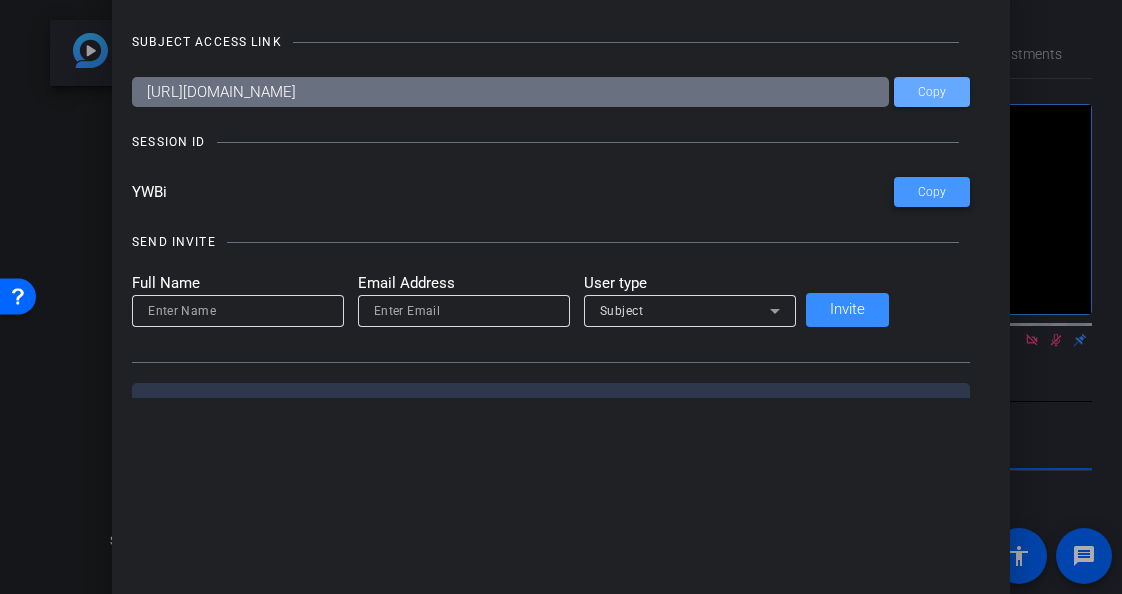 click on "Copy" at bounding box center (932, 192) 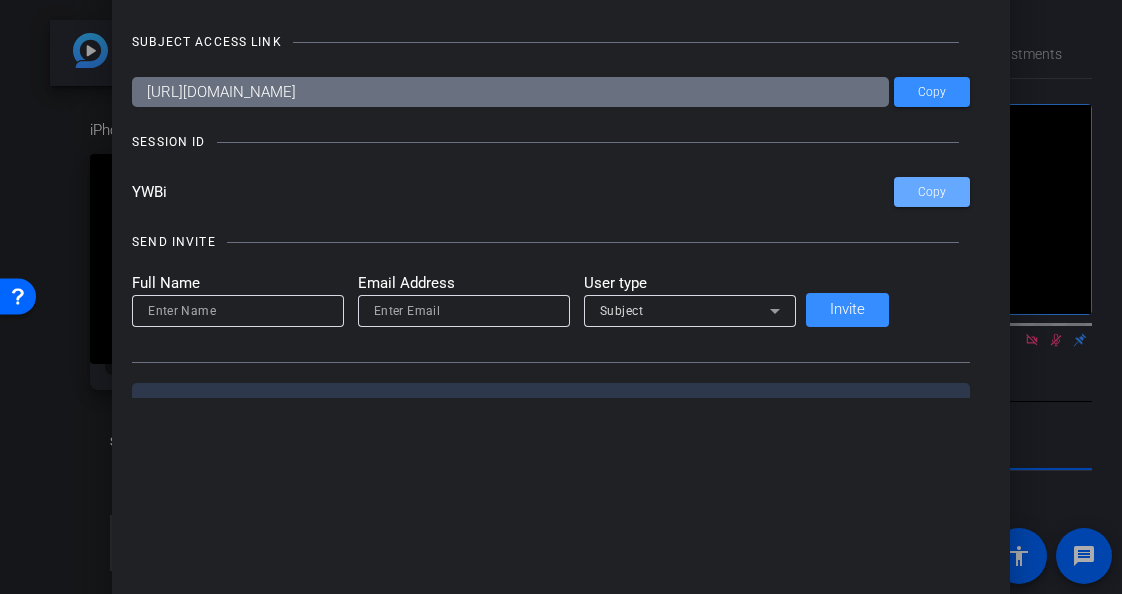 click at bounding box center (561, 297) 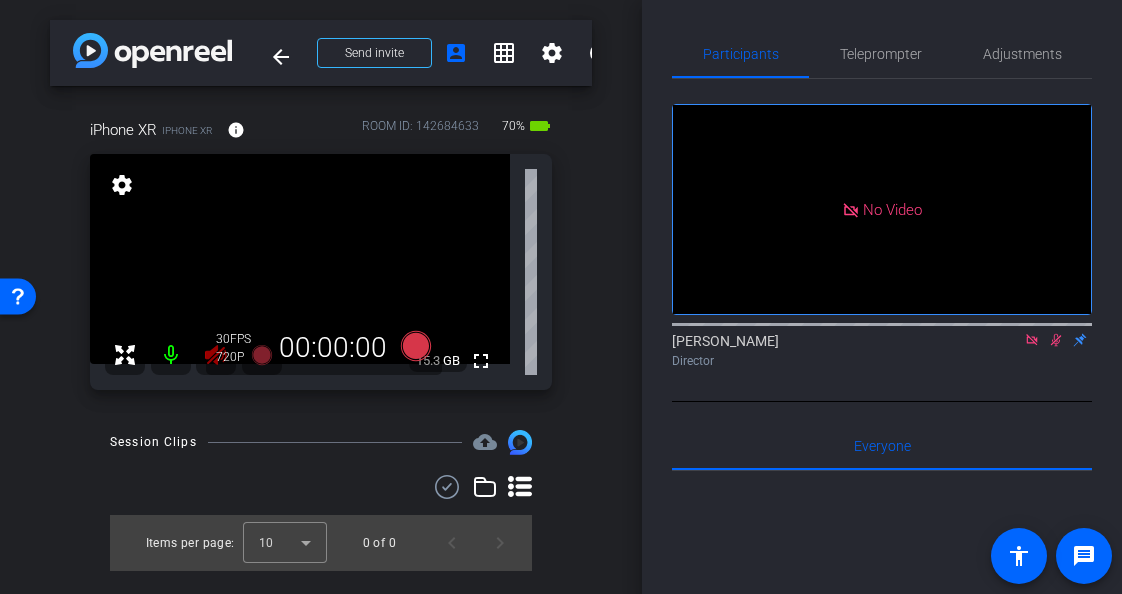 click at bounding box center [216, 355] 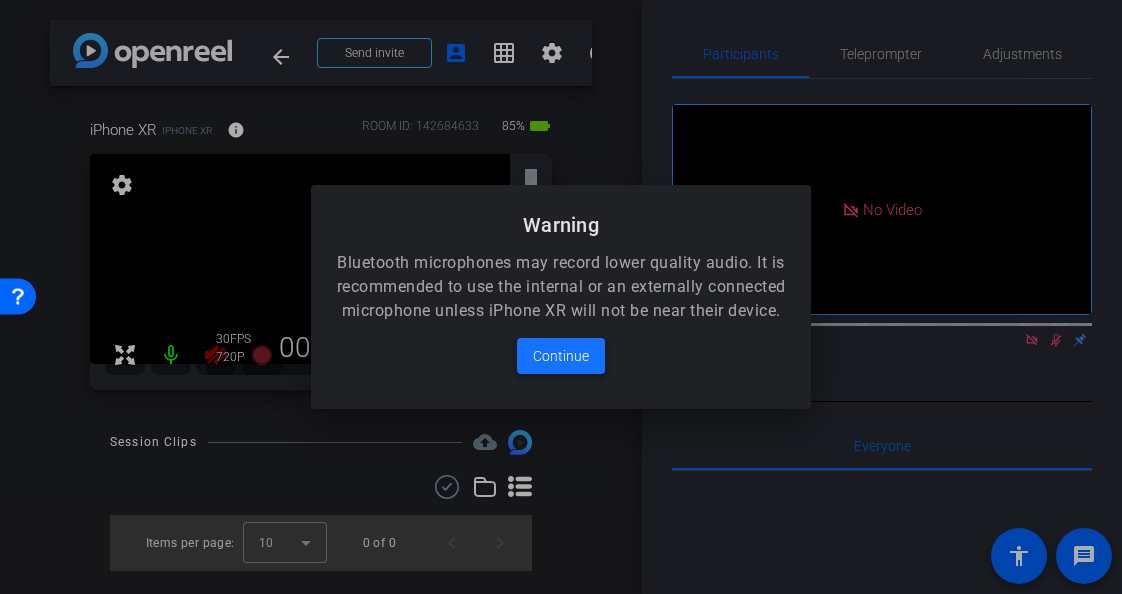 click on "Continue" at bounding box center (561, 356) 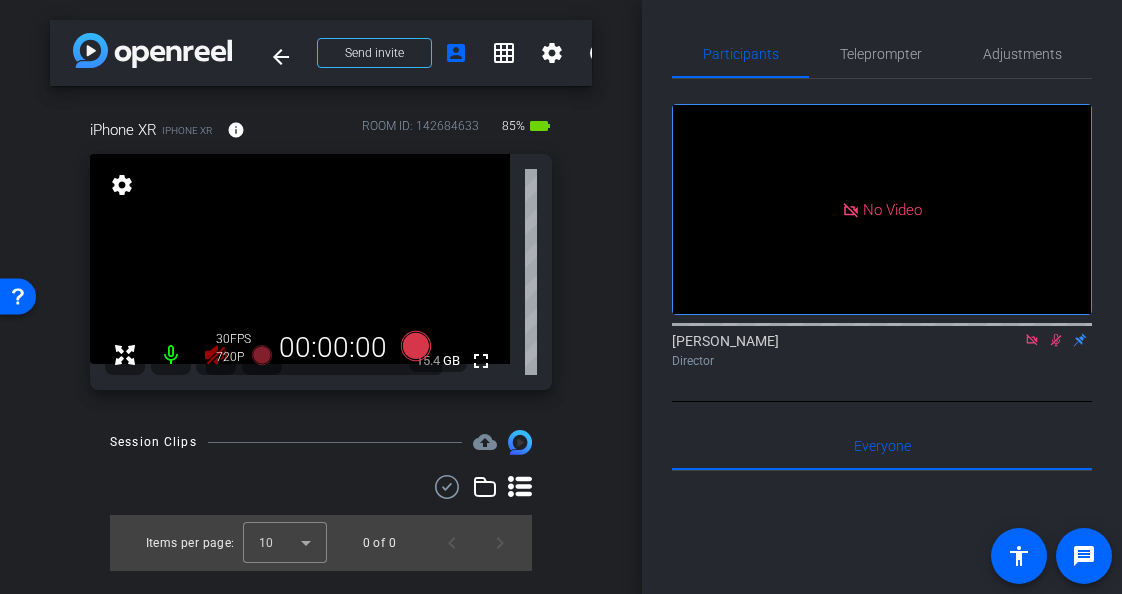 click 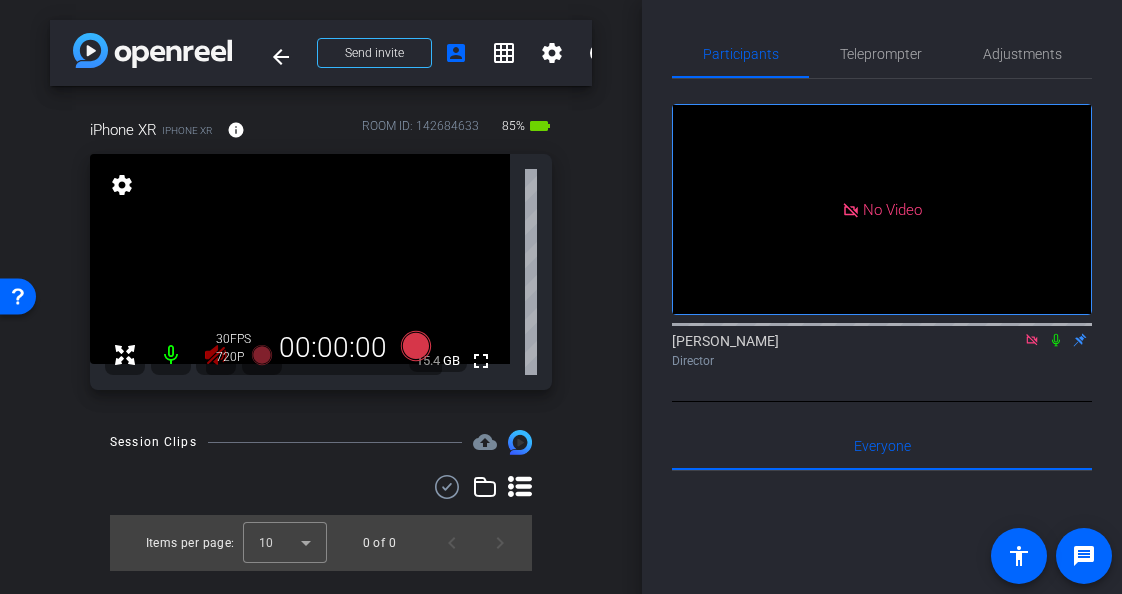 click 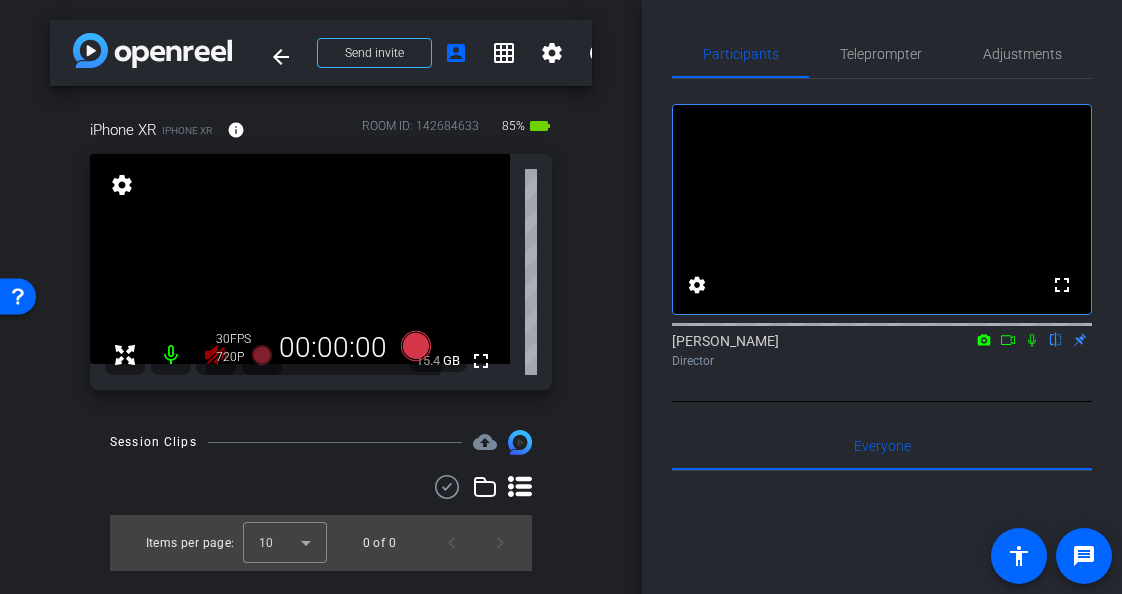 click on "30 FPS  720P   00:00:00" 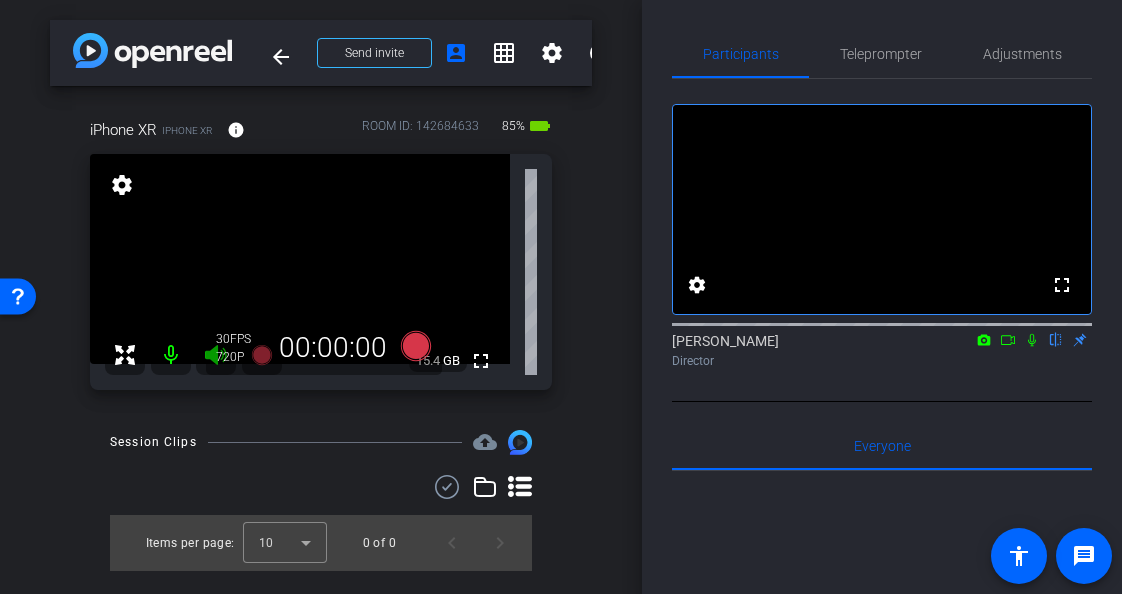 click at bounding box center (216, 355) 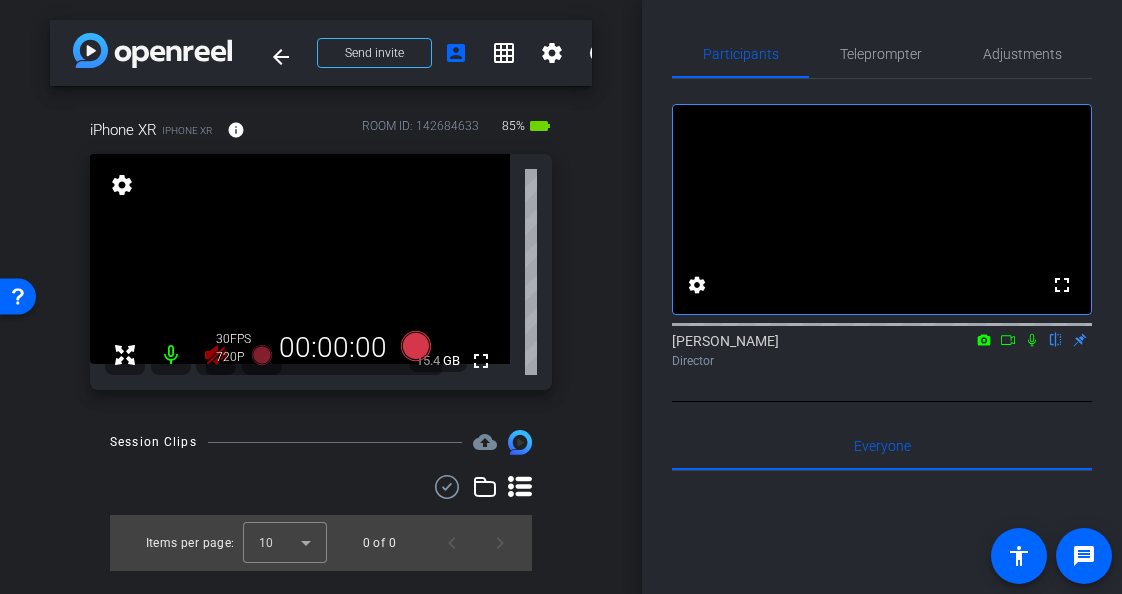 click at bounding box center [216, 355] 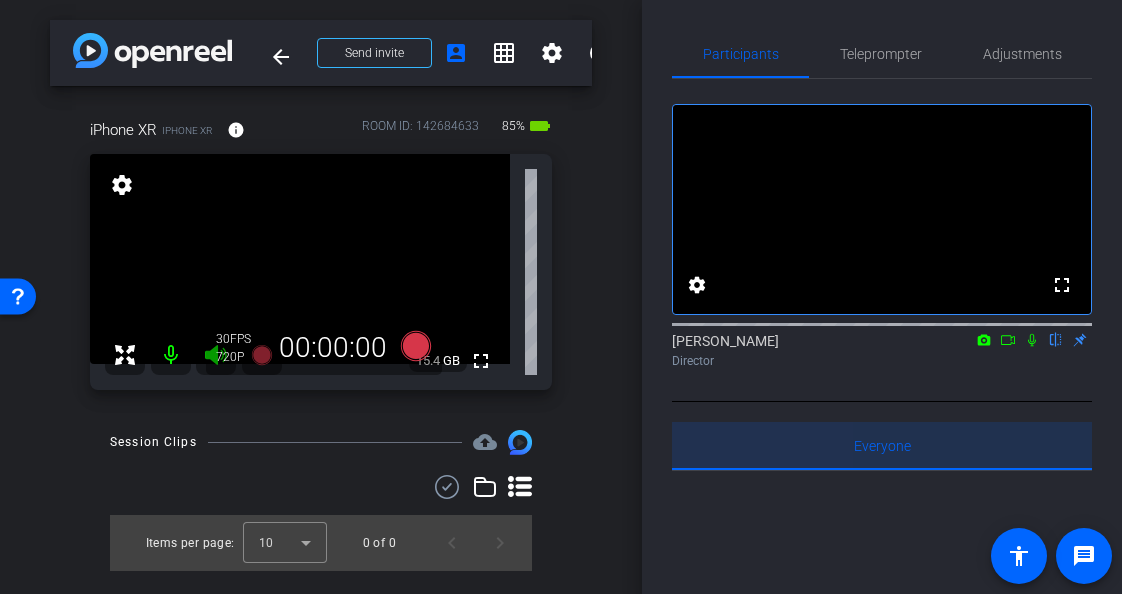 click on "Everyone  0" at bounding box center (882, 446) 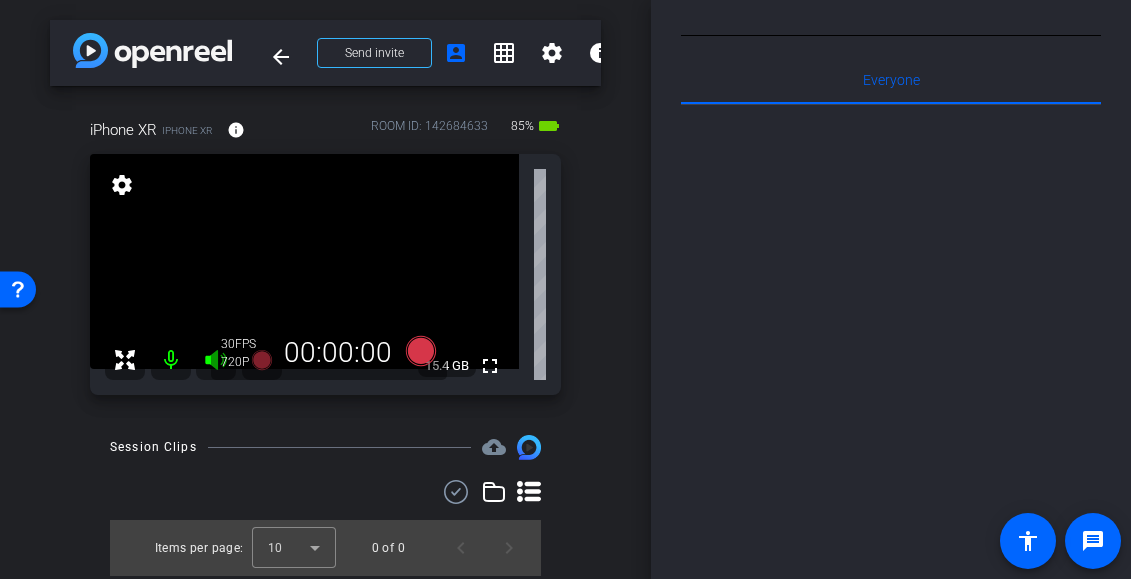 scroll, scrollTop: 374, scrollLeft: 0, axis: vertical 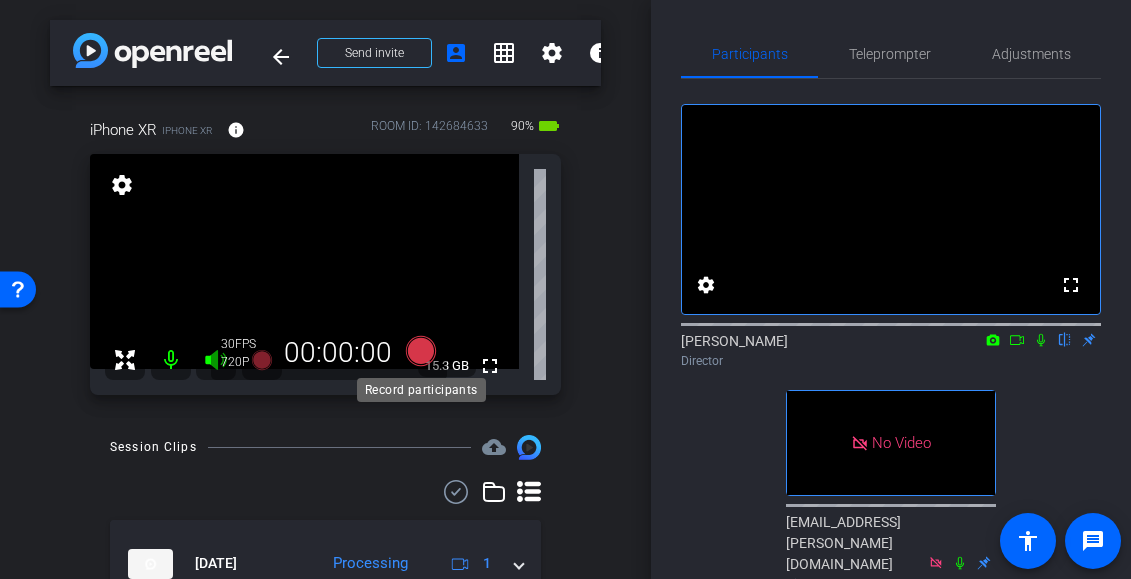 click 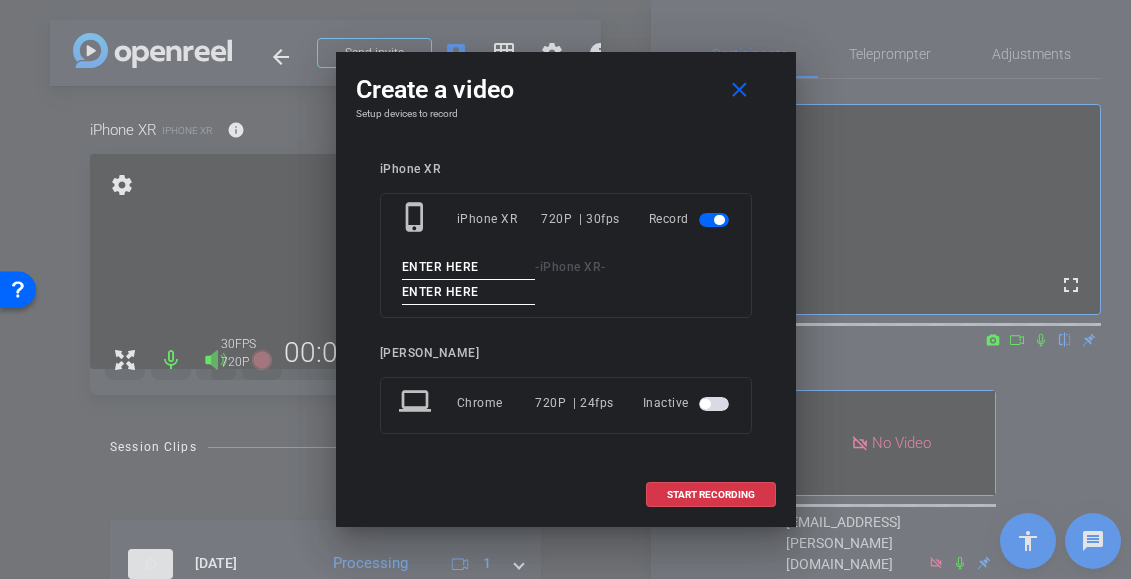 click at bounding box center (469, 267) 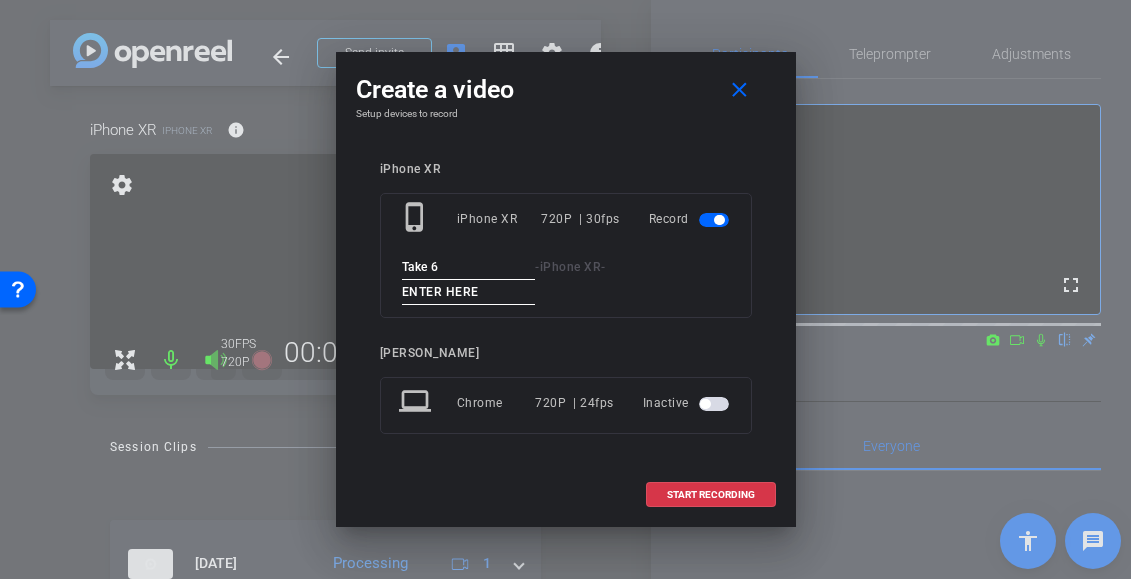 drag, startPoint x: 445, startPoint y: 268, endPoint x: 324, endPoint y: 275, distance: 121.20231 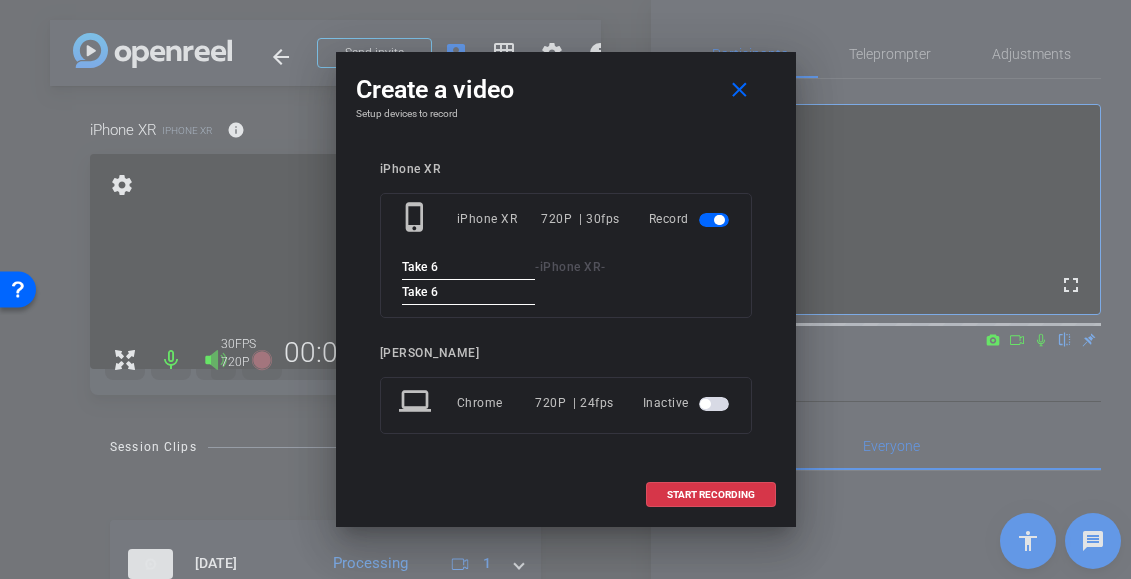 type on "Take 6" 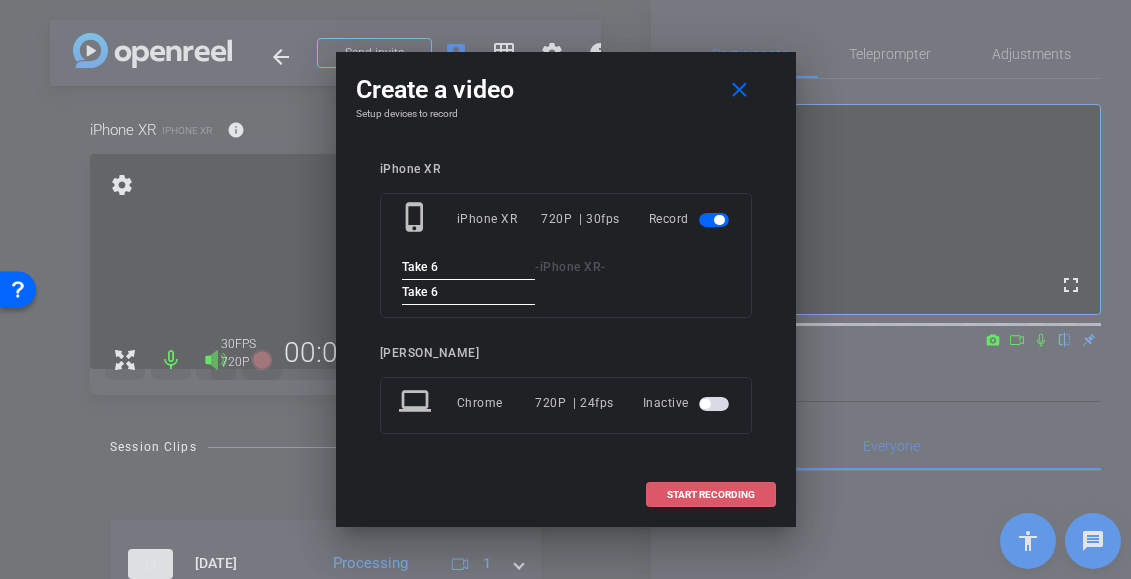 click on "START RECORDING" at bounding box center [711, 495] 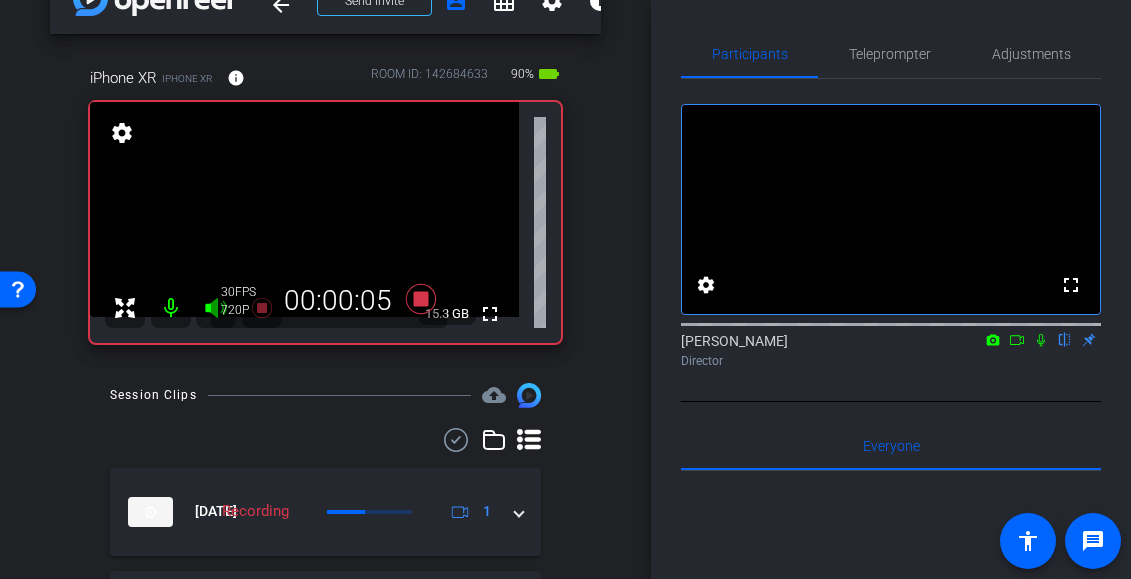 scroll, scrollTop: 59, scrollLeft: 0, axis: vertical 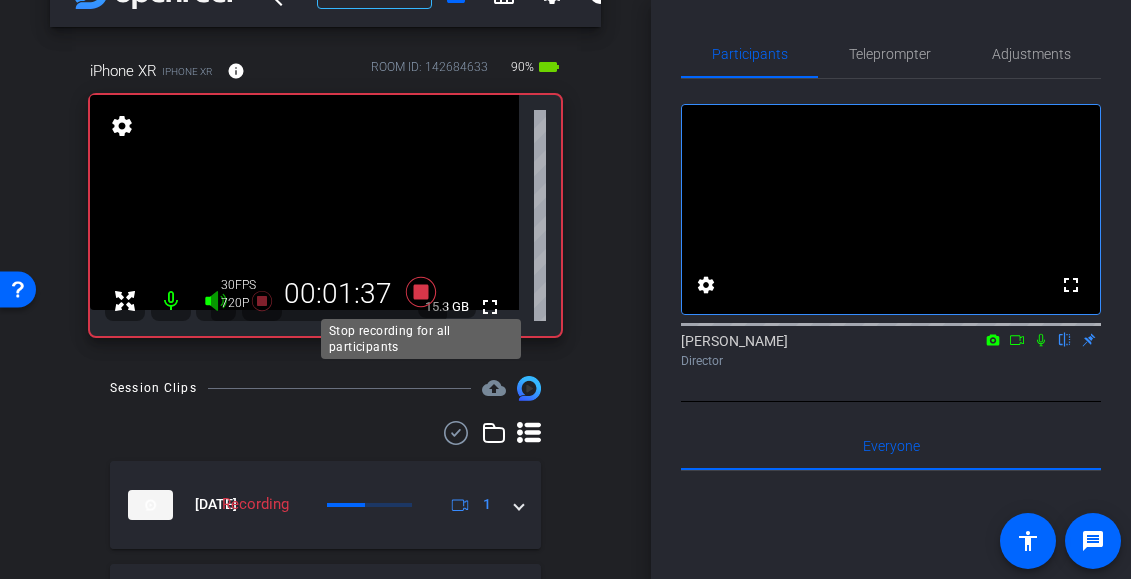 click 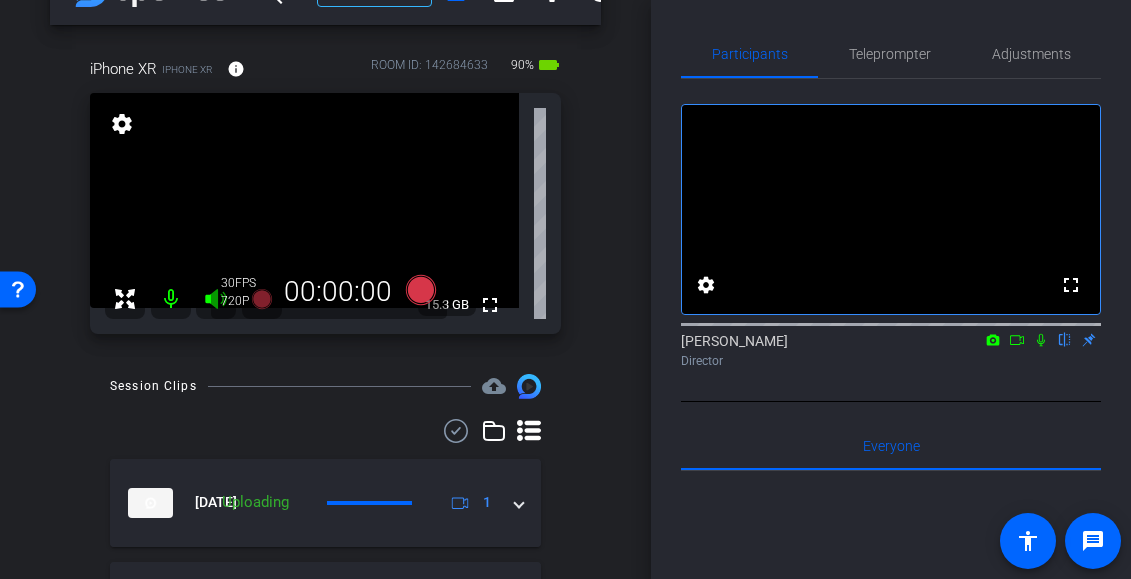 scroll, scrollTop: 51, scrollLeft: 0, axis: vertical 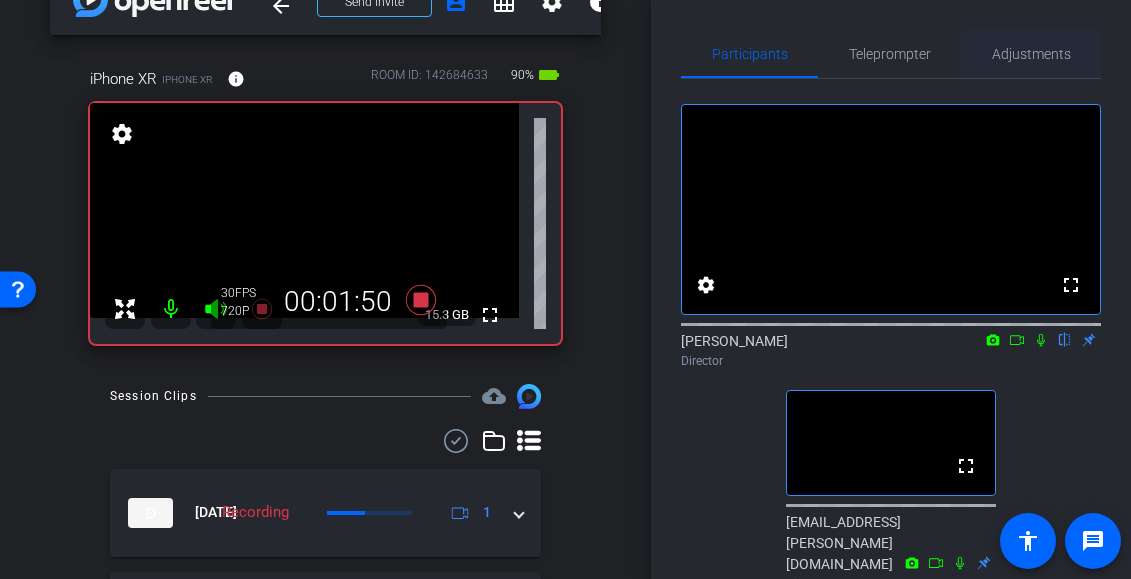click on "Adjustments" at bounding box center [1031, 54] 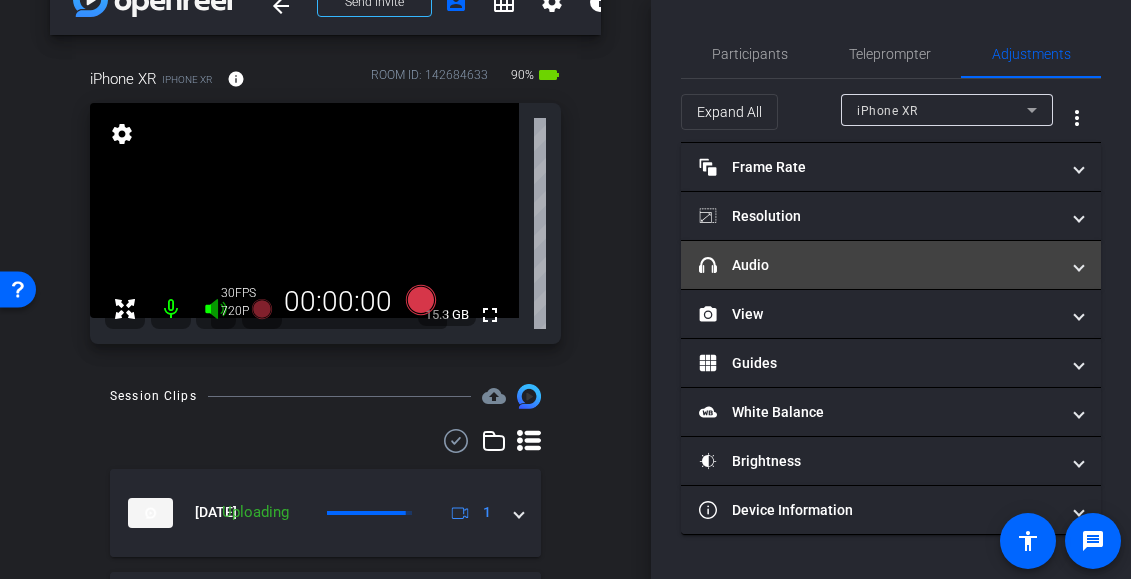 click on "headphone icon
Audio" at bounding box center (879, 265) 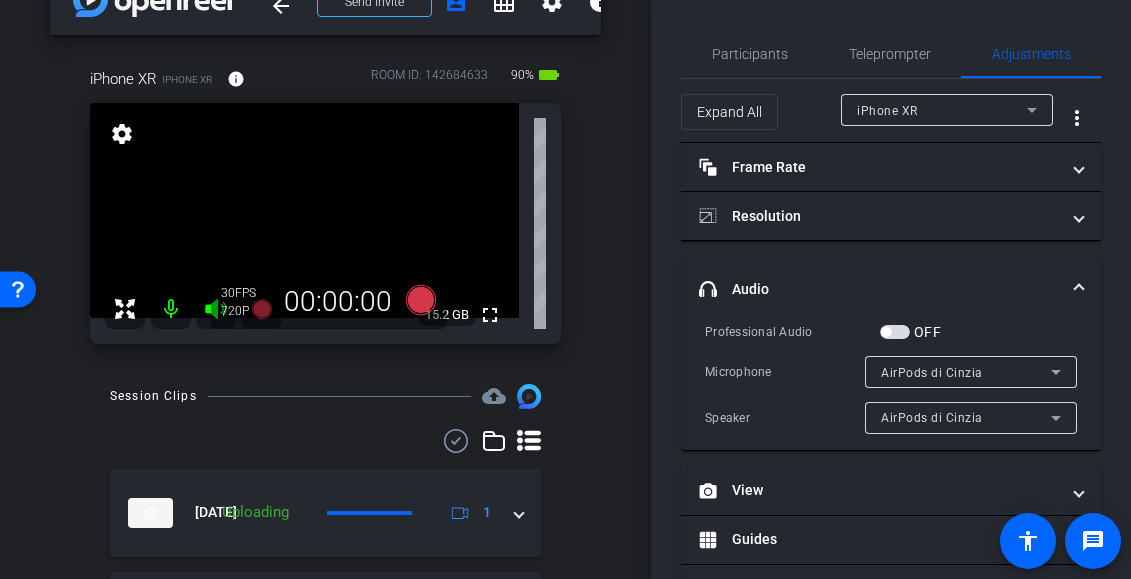 click at bounding box center (895, 332) 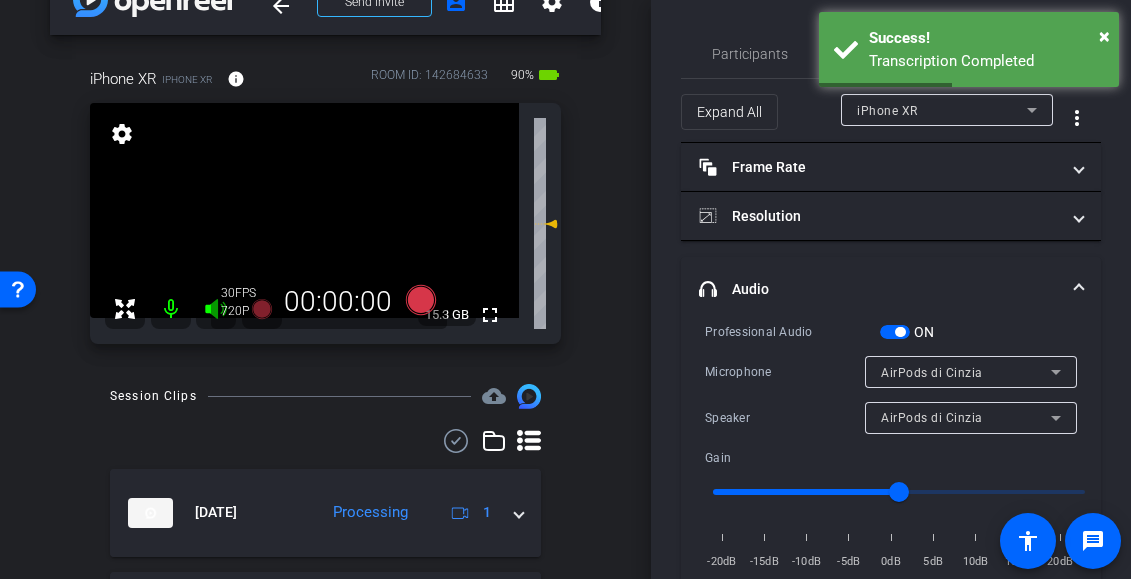 scroll, scrollTop: 27, scrollLeft: 0, axis: vertical 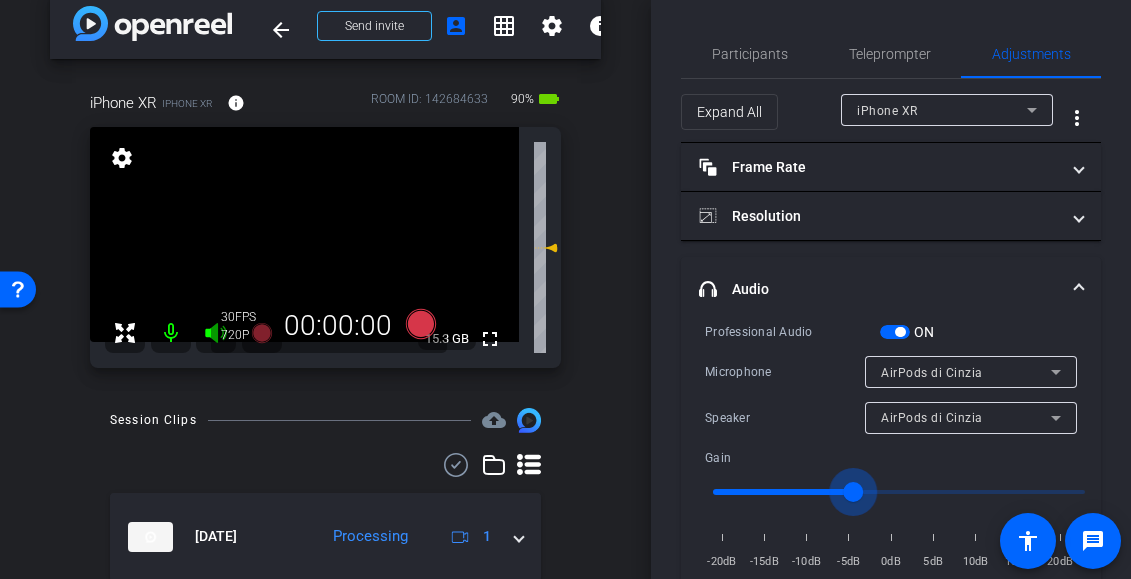 drag, startPoint x: 903, startPoint y: 493, endPoint x: 856, endPoint y: 492, distance: 47.010635 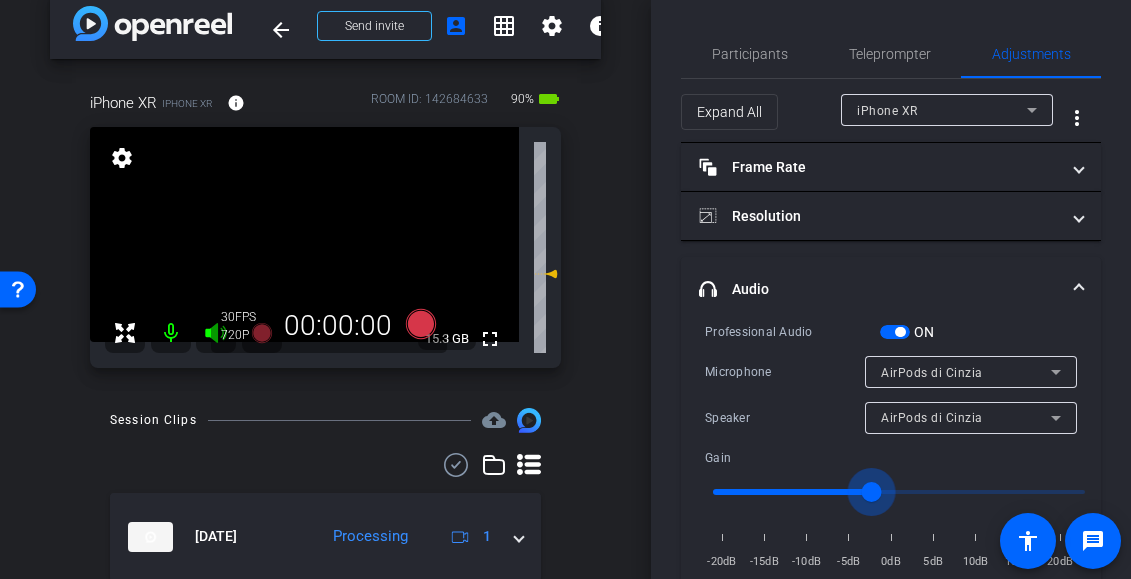 drag, startPoint x: 856, startPoint y: 492, endPoint x: 867, endPoint y: 493, distance: 11.045361 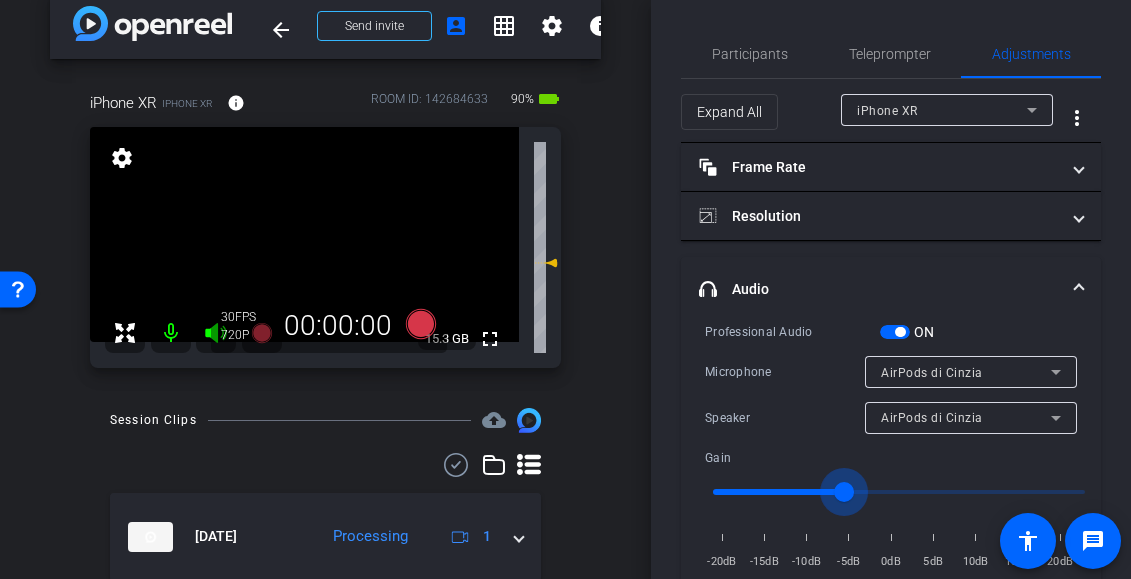 drag, startPoint x: 870, startPoint y: 492, endPoint x: 847, endPoint y: 491, distance: 23.021729 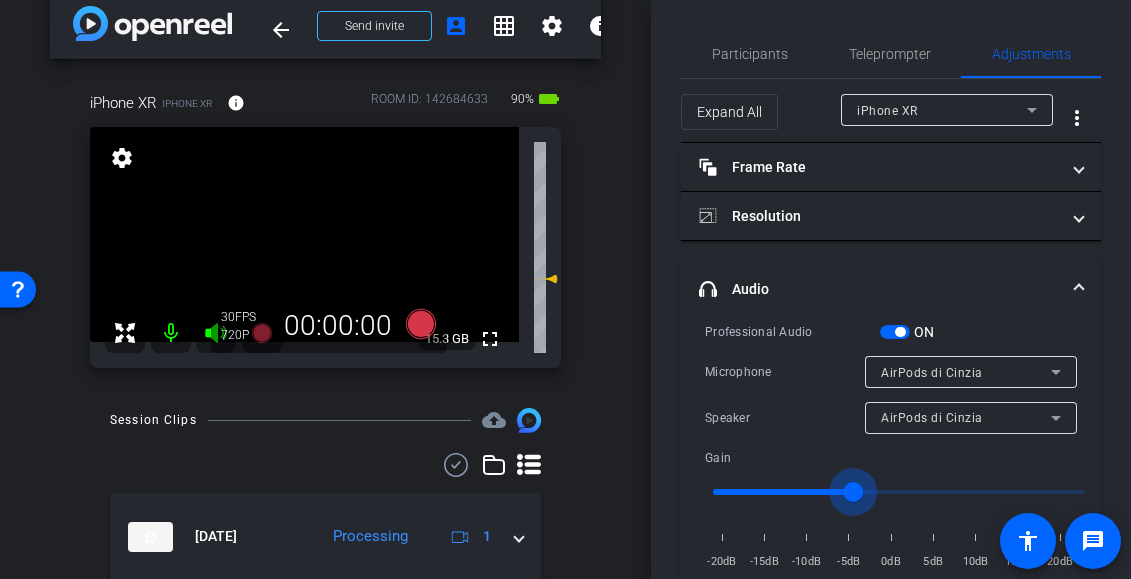 type on "-6" 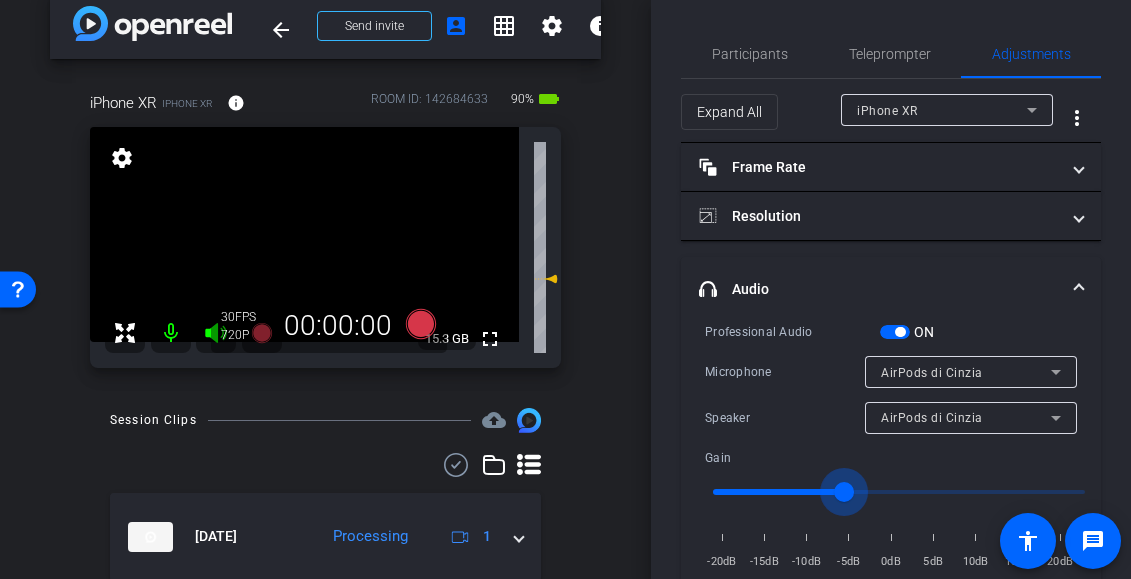 click at bounding box center [899, 492] 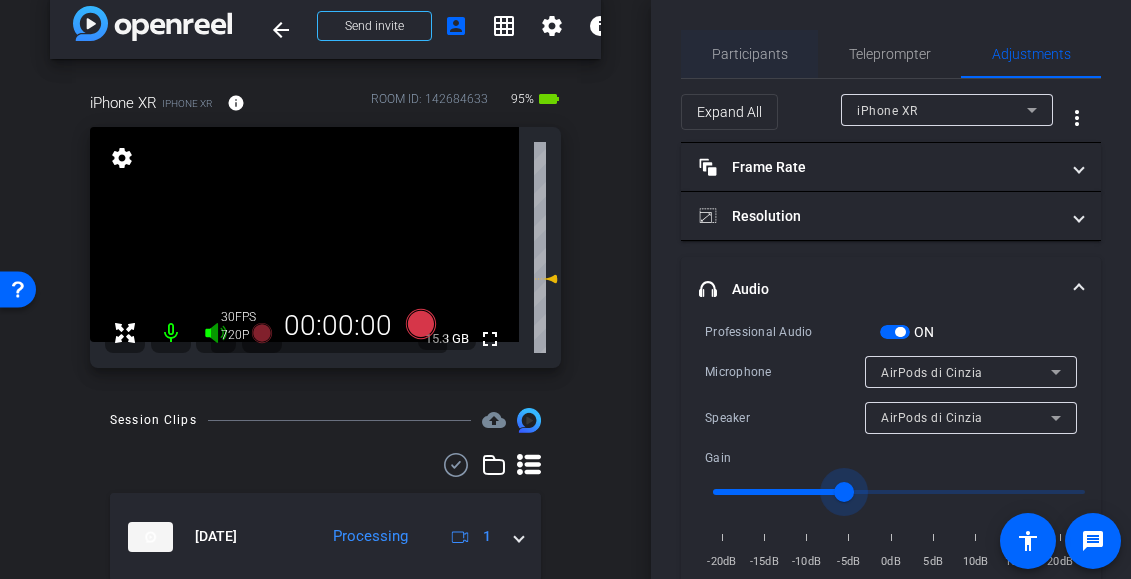 click on "Participants" at bounding box center [750, 54] 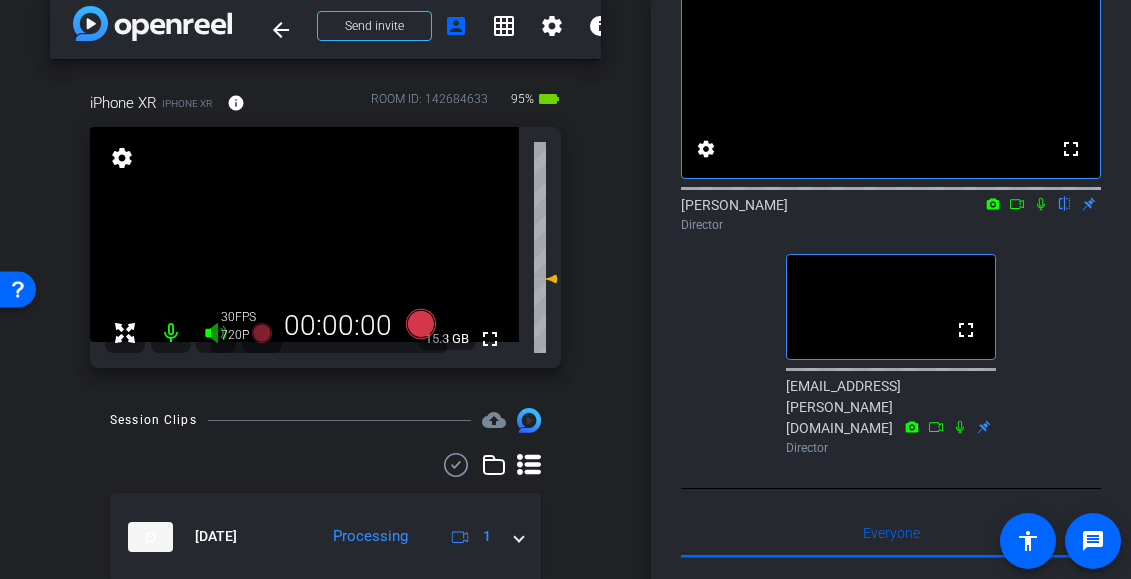 scroll, scrollTop: 137, scrollLeft: 0, axis: vertical 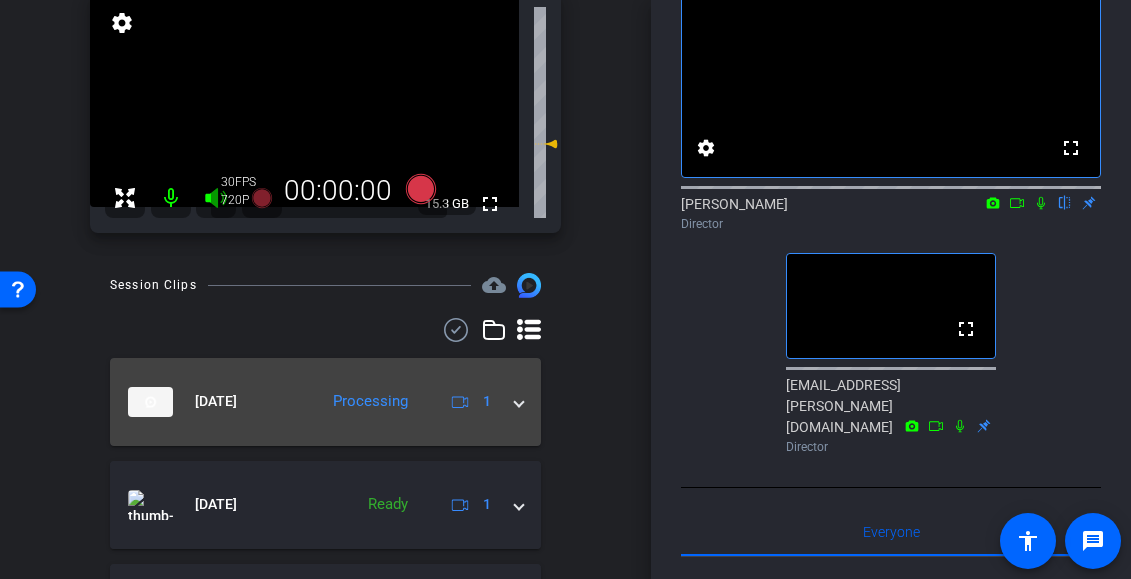 click at bounding box center (519, 401) 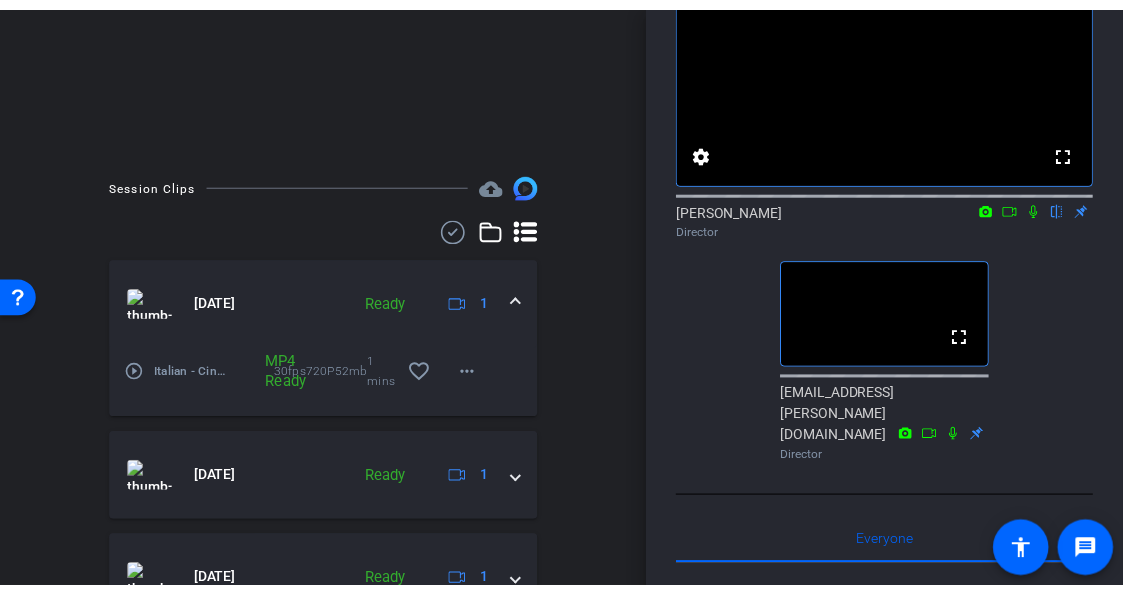 scroll, scrollTop: 362, scrollLeft: 0, axis: vertical 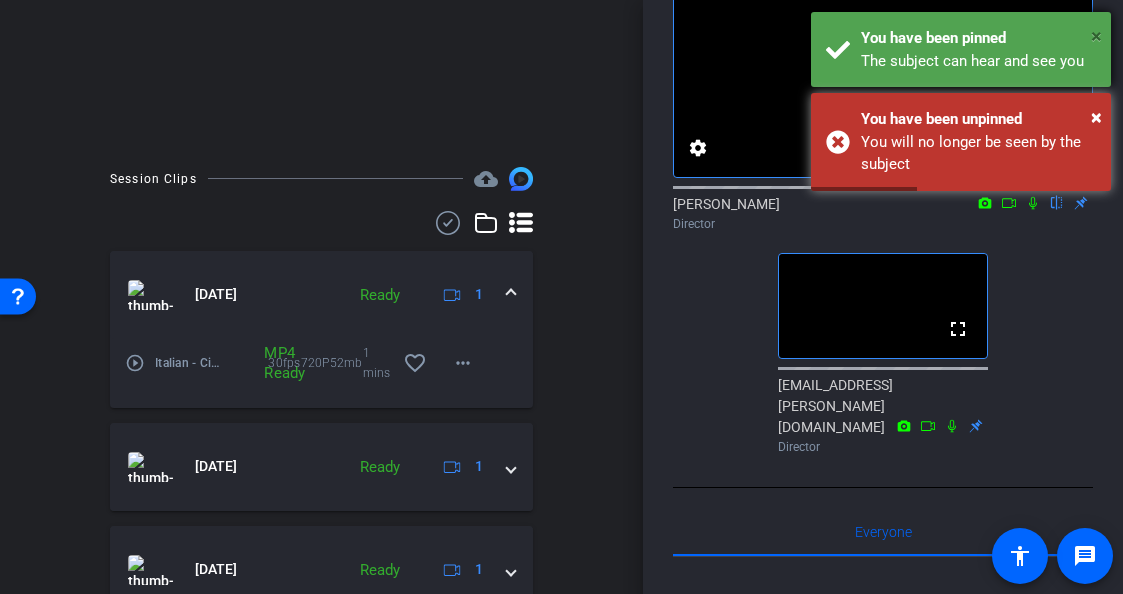 click on "×" at bounding box center (1096, 36) 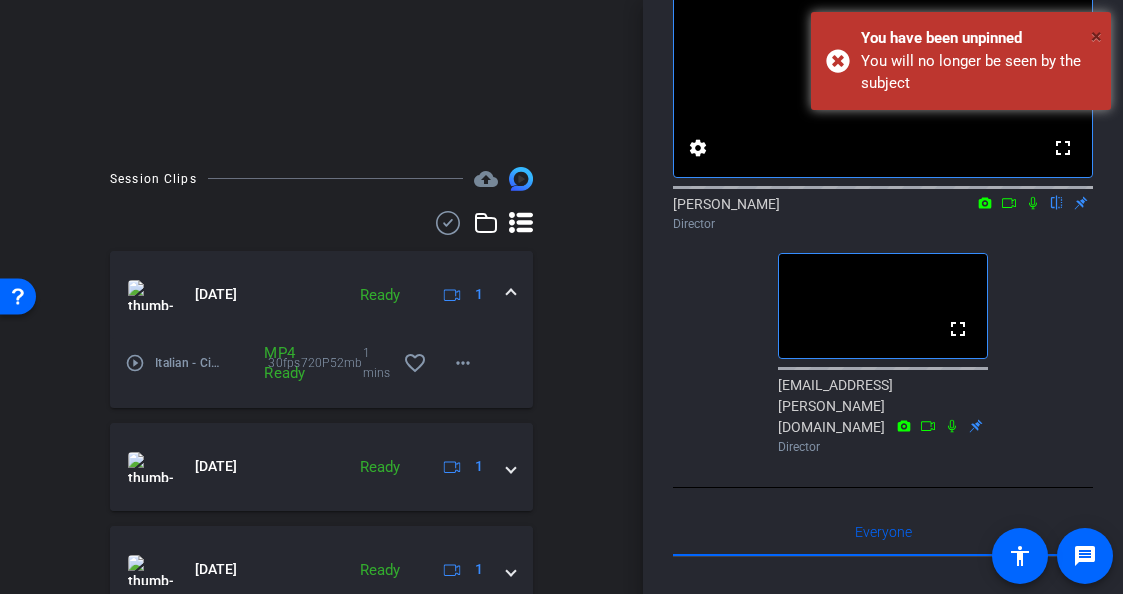 click on "×" at bounding box center [1096, 36] 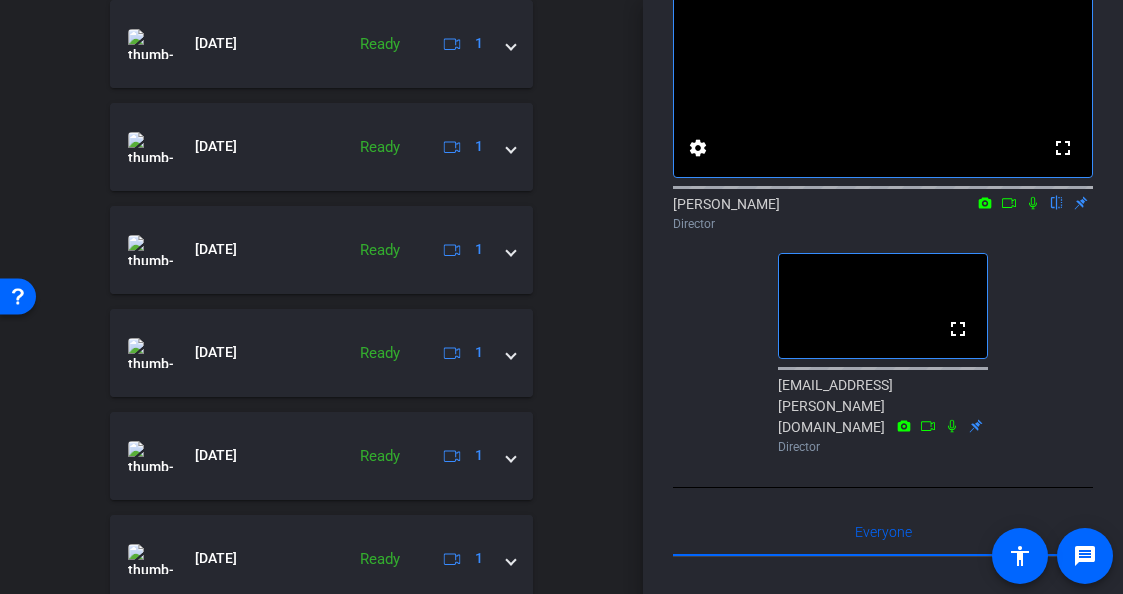 scroll, scrollTop: 1207, scrollLeft: 0, axis: vertical 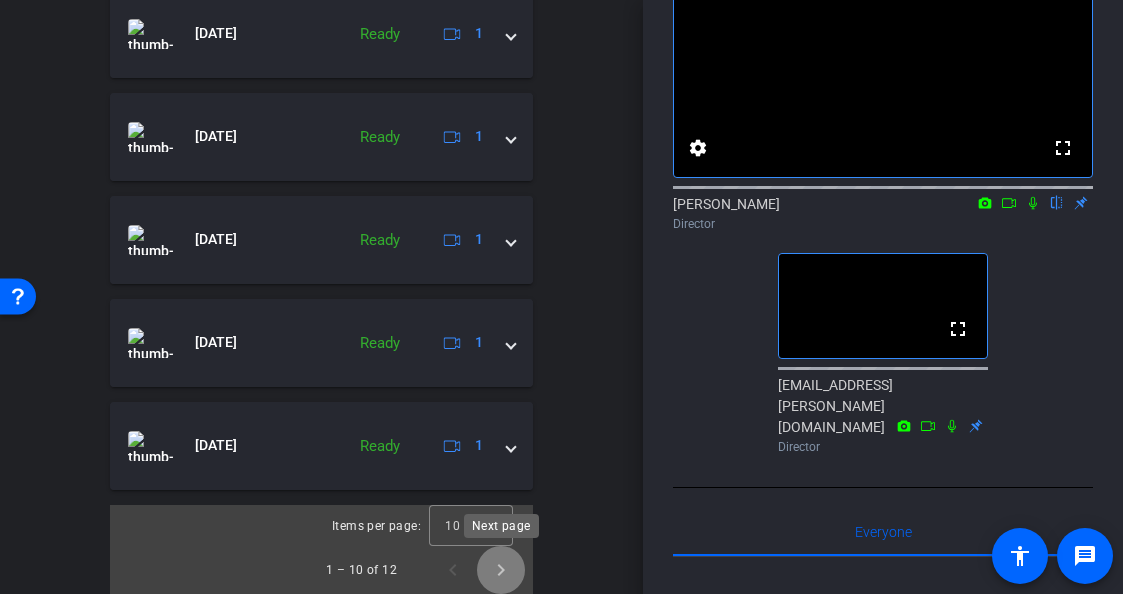 click 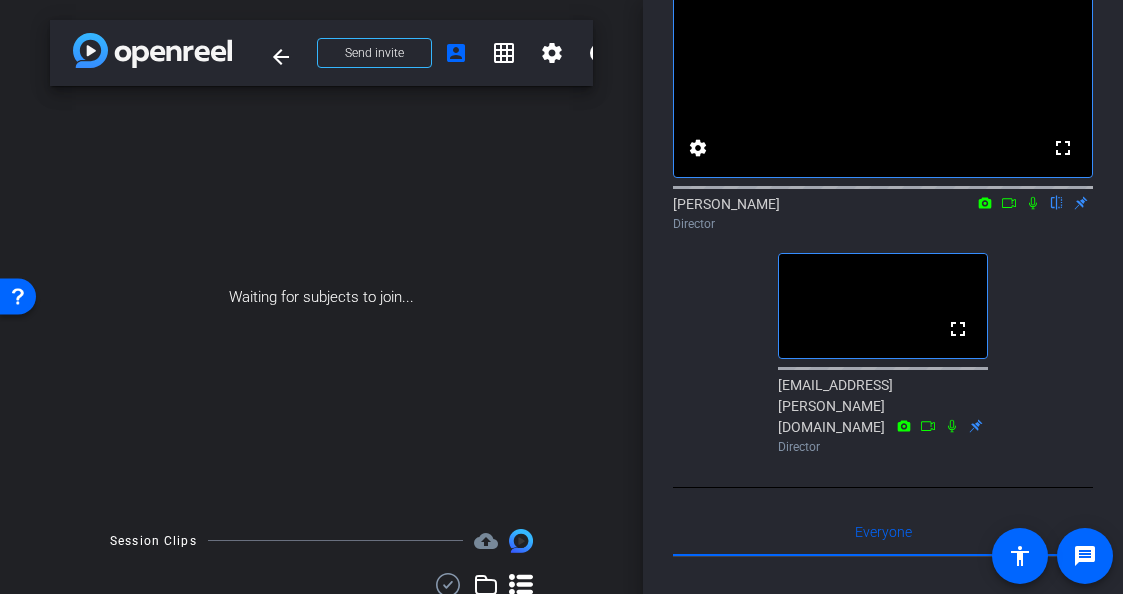 scroll, scrollTop: 383, scrollLeft: 0, axis: vertical 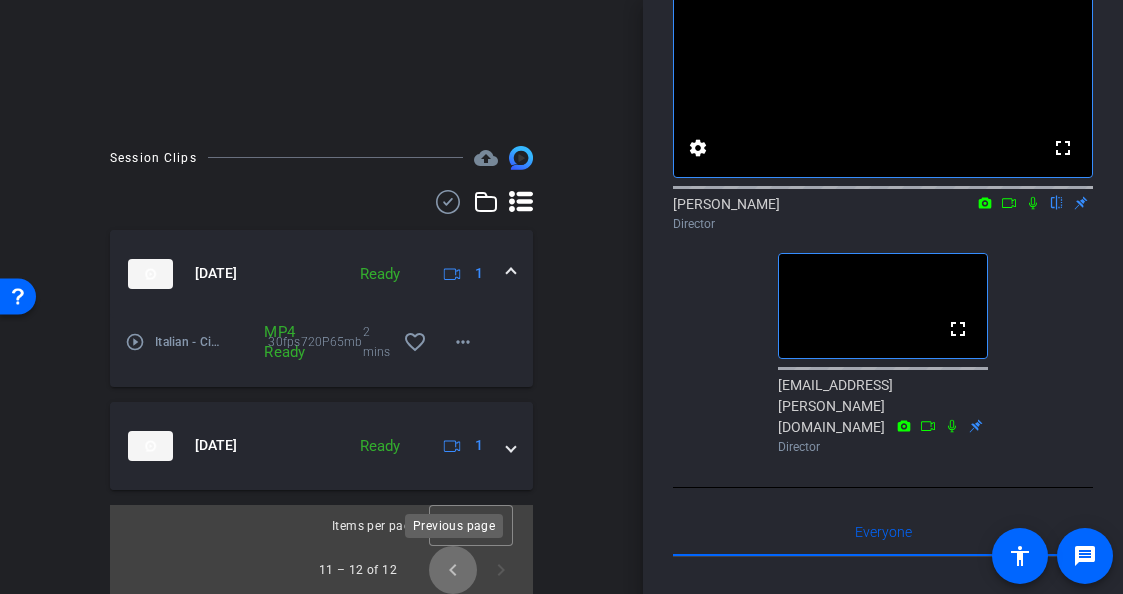 click 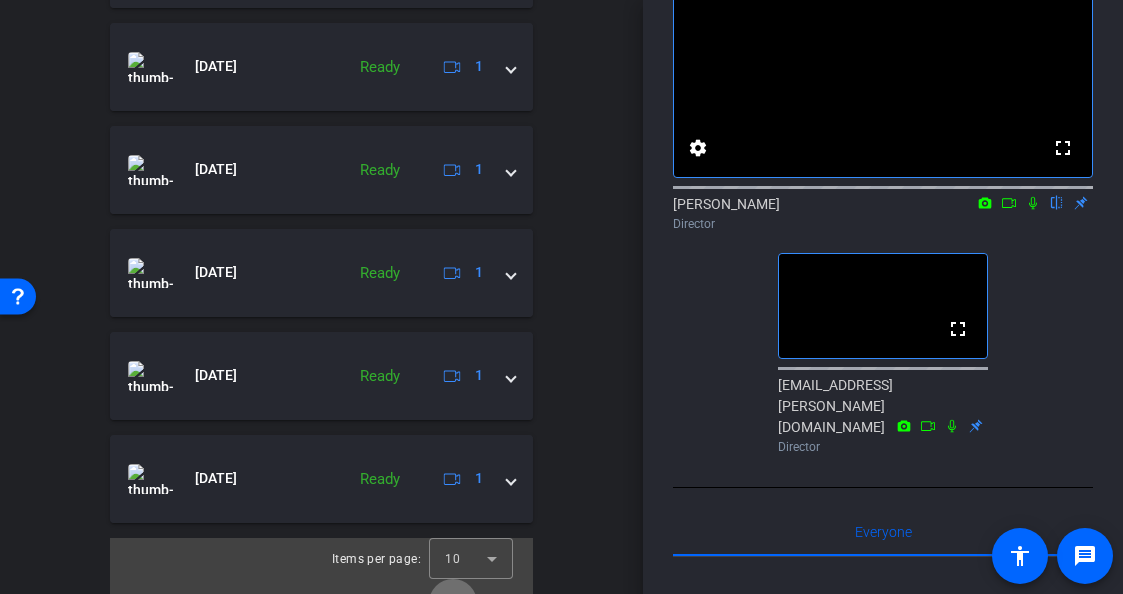 scroll, scrollTop: 1207, scrollLeft: 0, axis: vertical 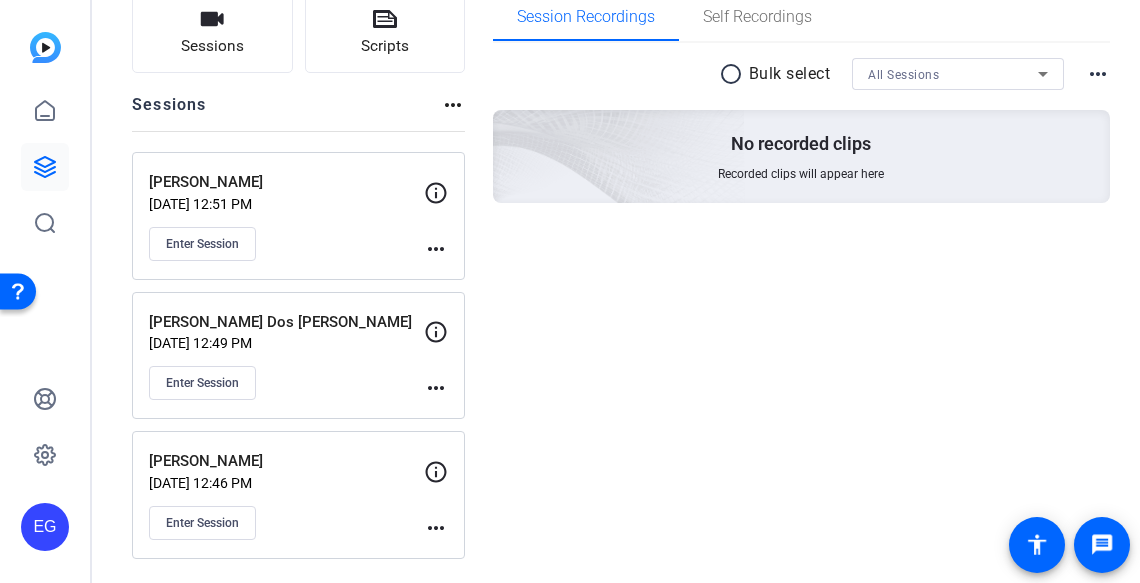 click on "James Bedi" 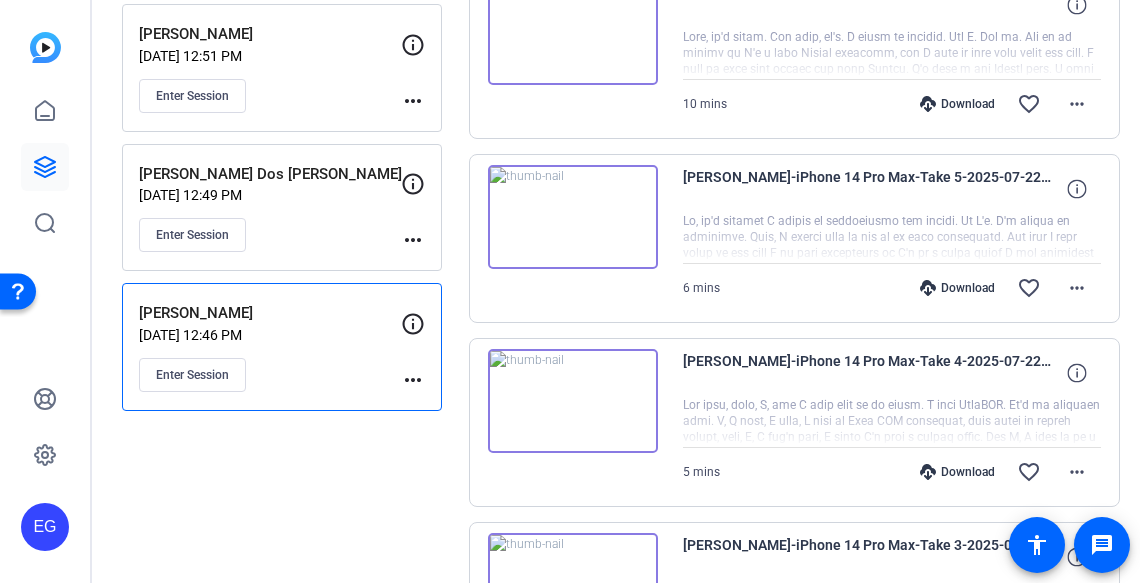 scroll, scrollTop: 331, scrollLeft: 0, axis: vertical 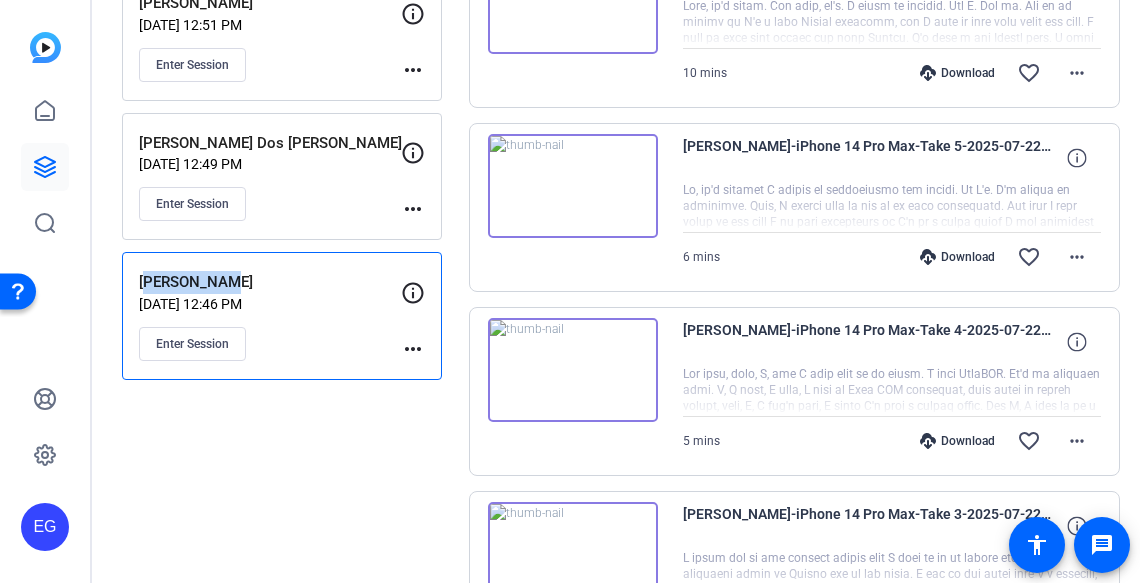 drag, startPoint x: 234, startPoint y: 276, endPoint x: 148, endPoint y: 269, distance: 86.28442 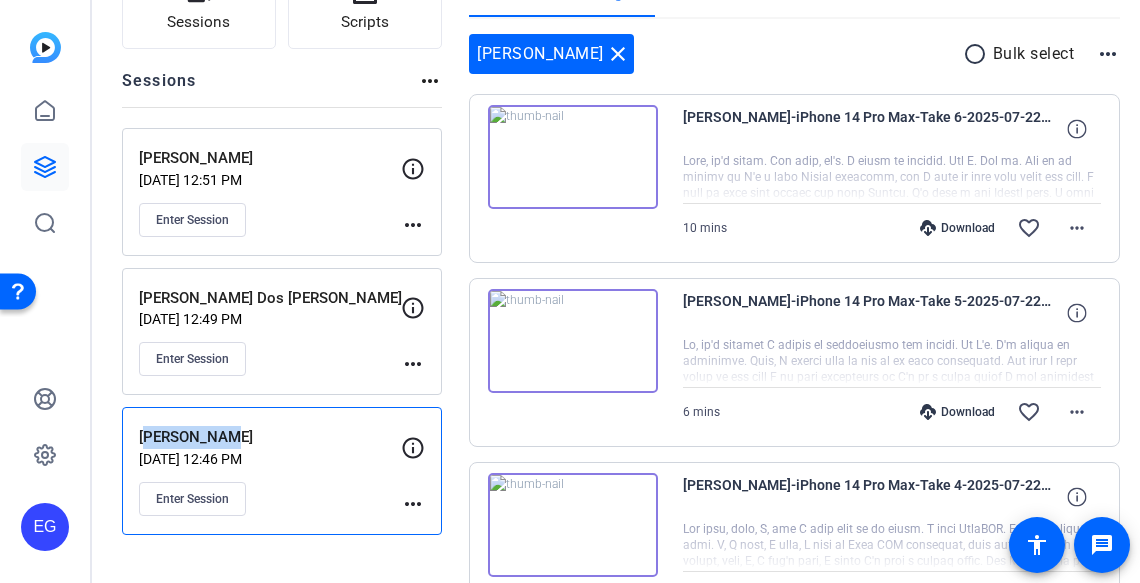 scroll, scrollTop: 0, scrollLeft: 0, axis: both 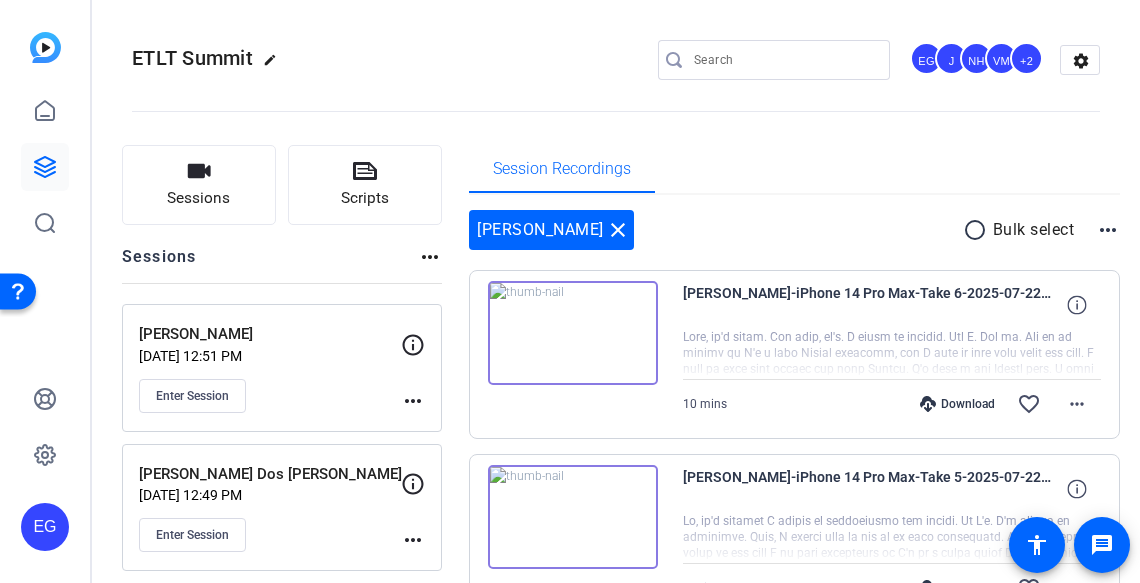 click on "Download" at bounding box center (957, 404) 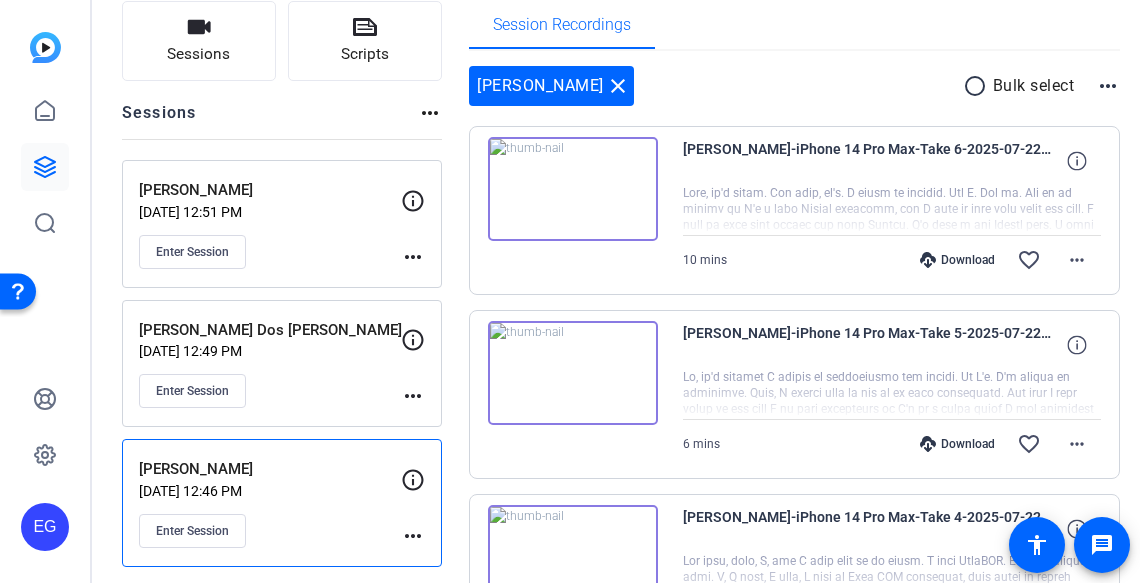 scroll, scrollTop: 198, scrollLeft: 0, axis: vertical 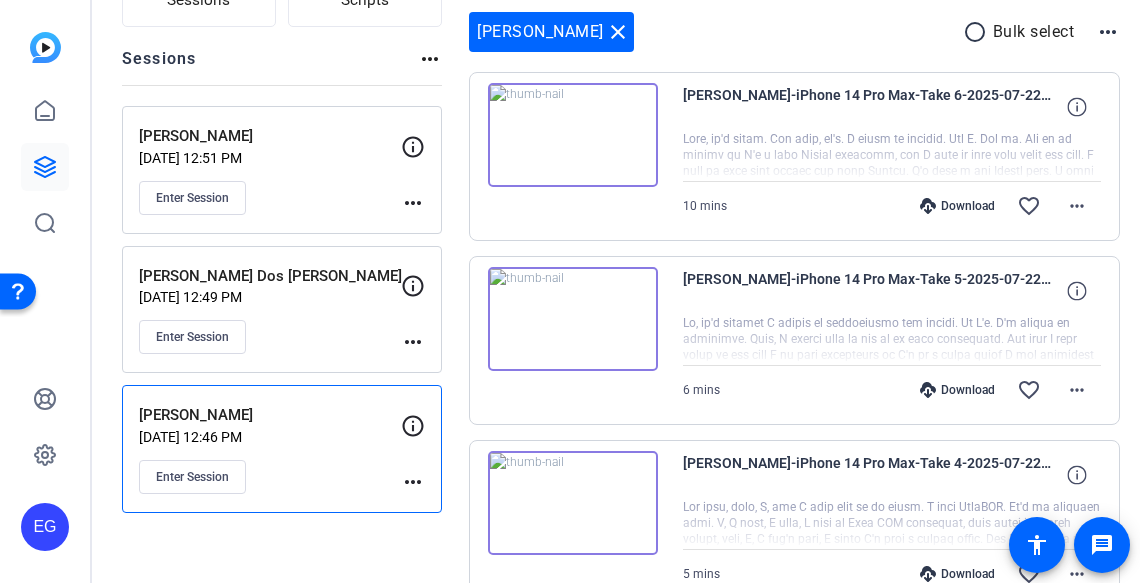 click on "Download" at bounding box center [957, 390] 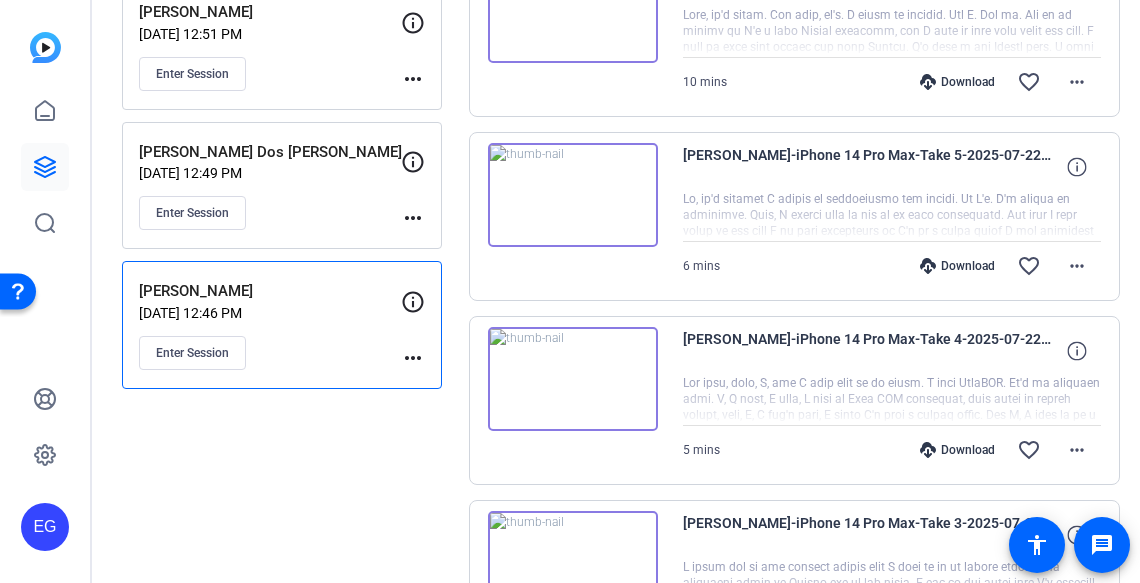 scroll, scrollTop: 443, scrollLeft: 0, axis: vertical 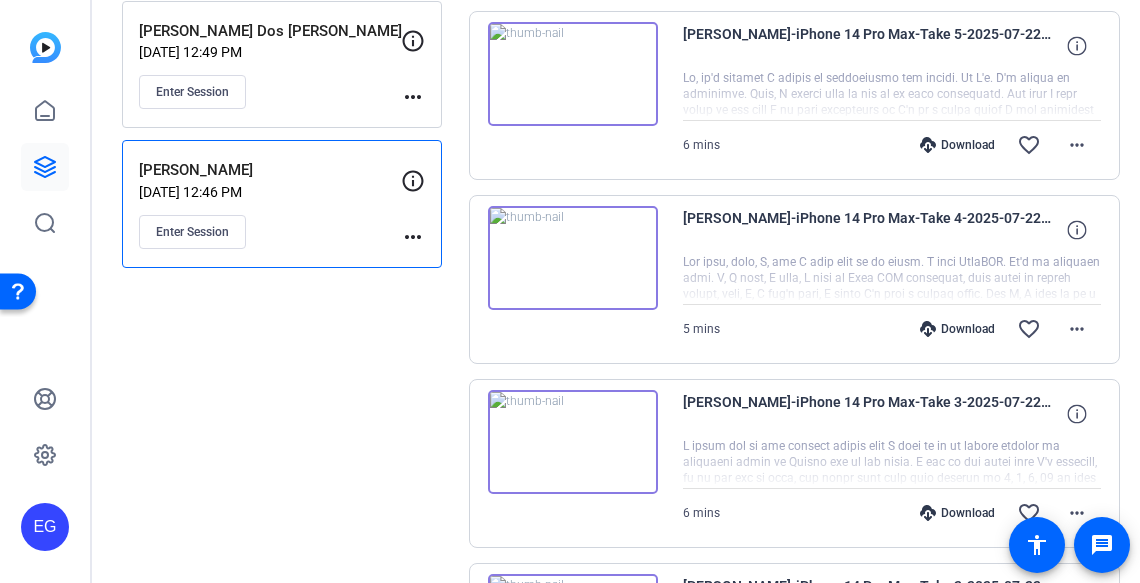 click on "Download" at bounding box center (957, 329) 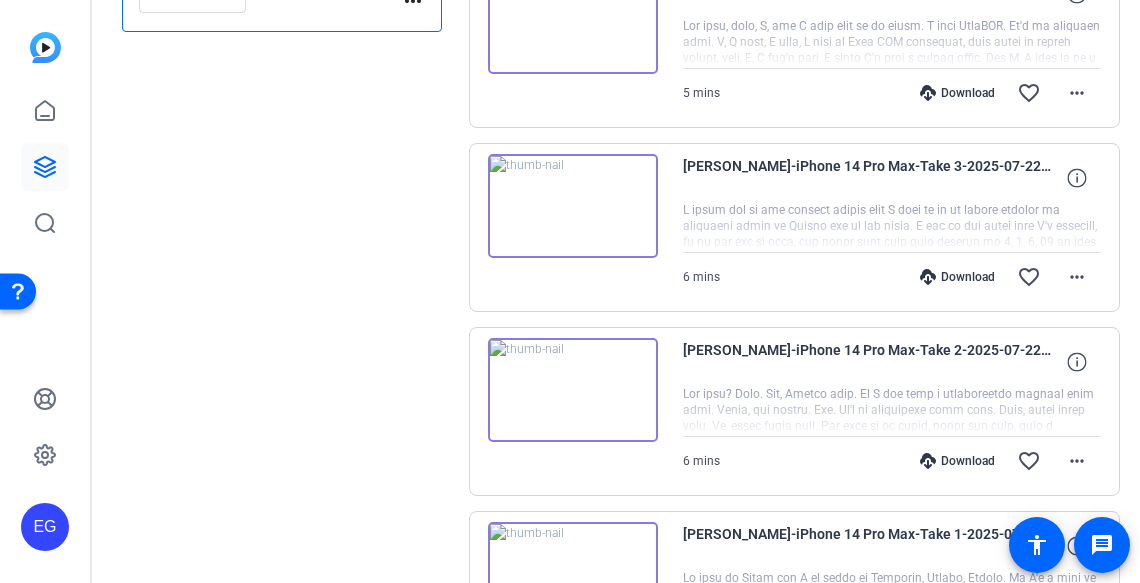 scroll, scrollTop: 698, scrollLeft: 0, axis: vertical 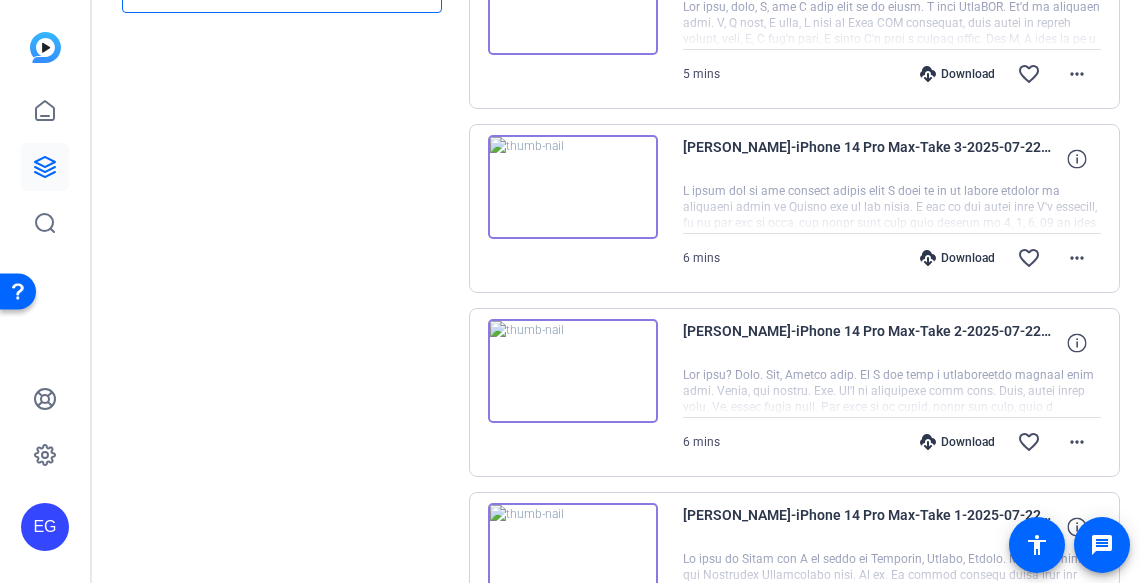 click on "Download" at bounding box center (957, 258) 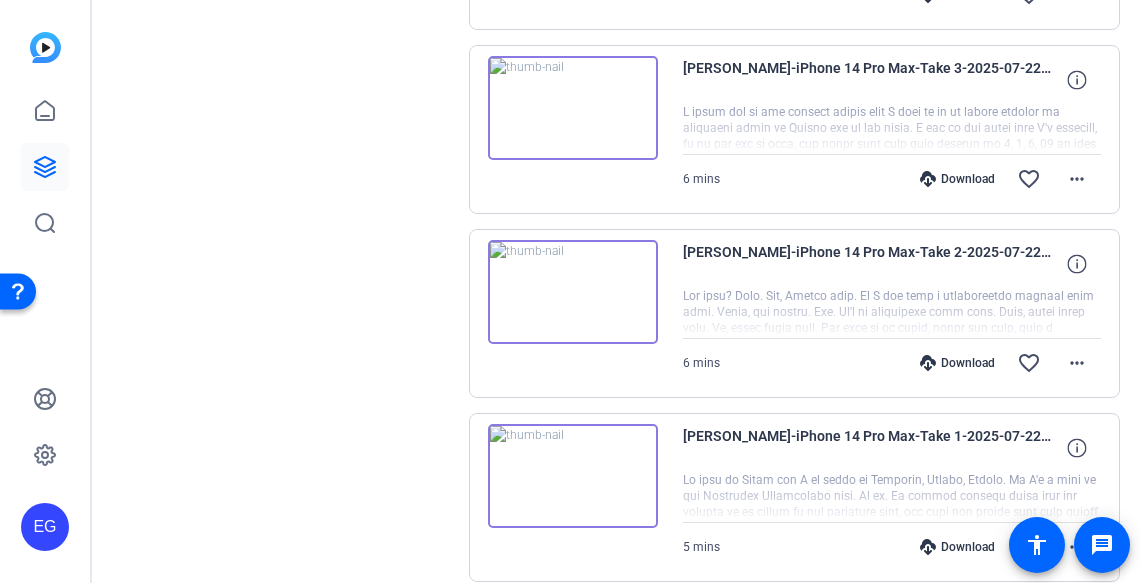 scroll, scrollTop: 781, scrollLeft: 0, axis: vertical 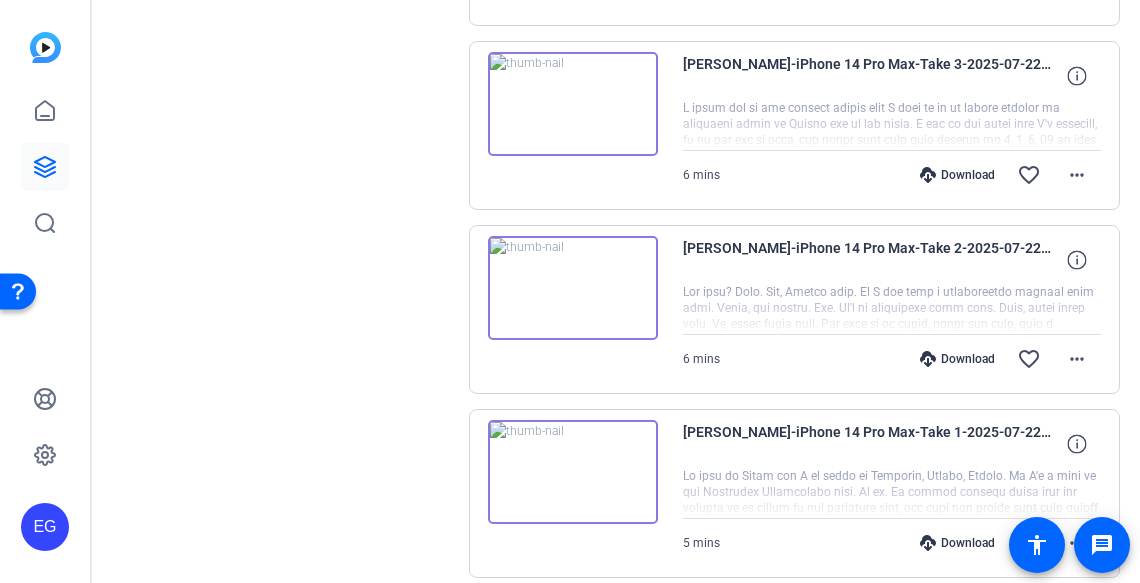 click on "Download" at bounding box center (957, 359) 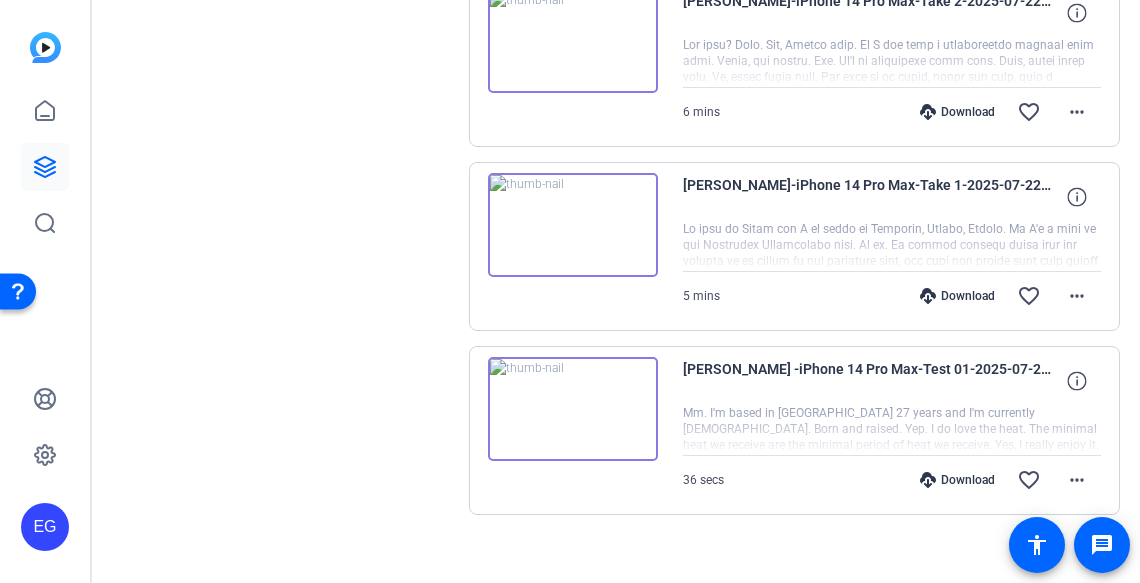 scroll, scrollTop: 1049, scrollLeft: 0, axis: vertical 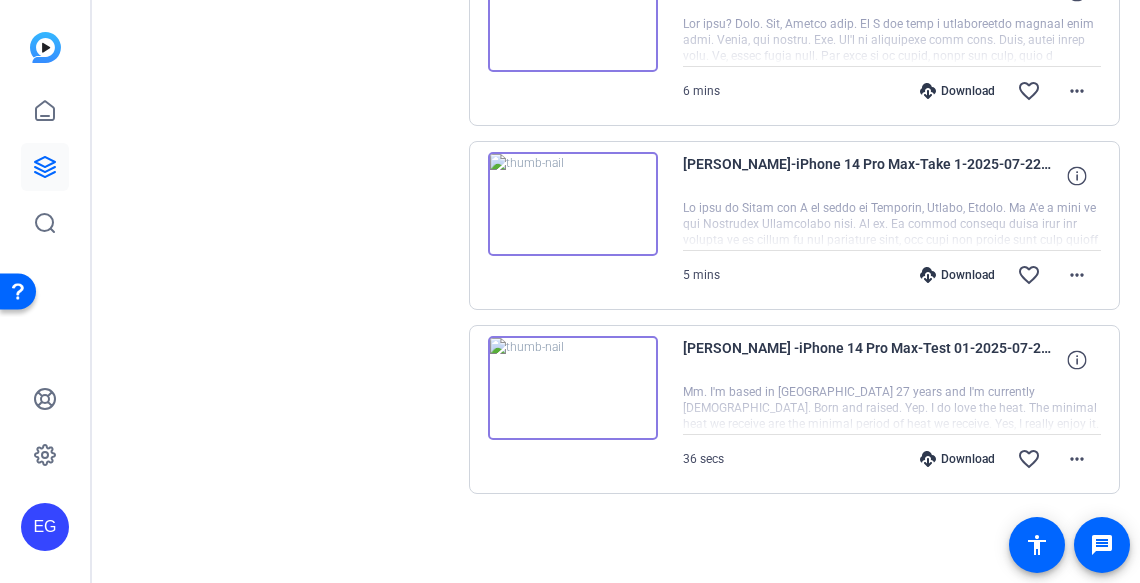 click on "Download" at bounding box center [957, 275] 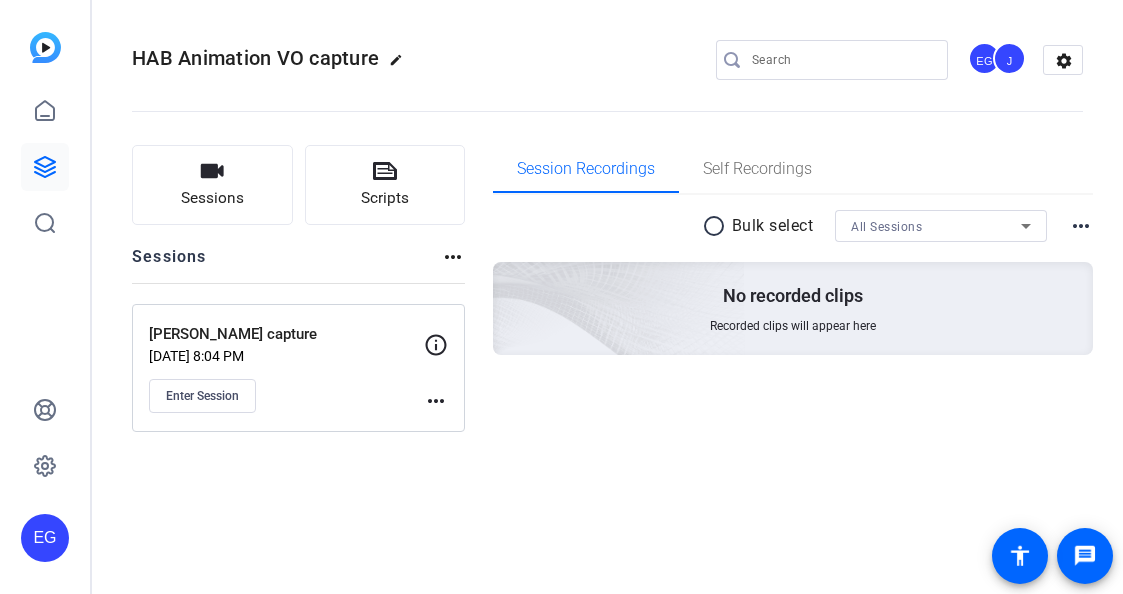 scroll, scrollTop: 0, scrollLeft: 0, axis: both 